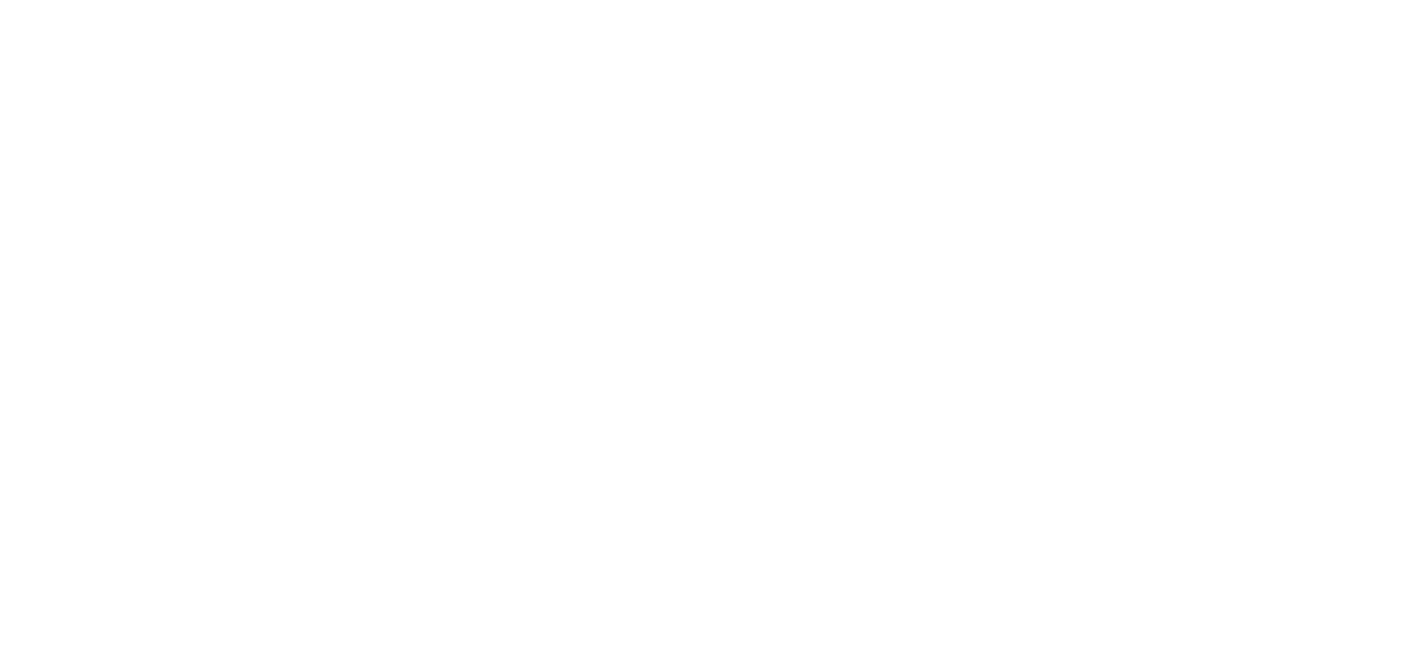 scroll, scrollTop: 0, scrollLeft: 0, axis: both 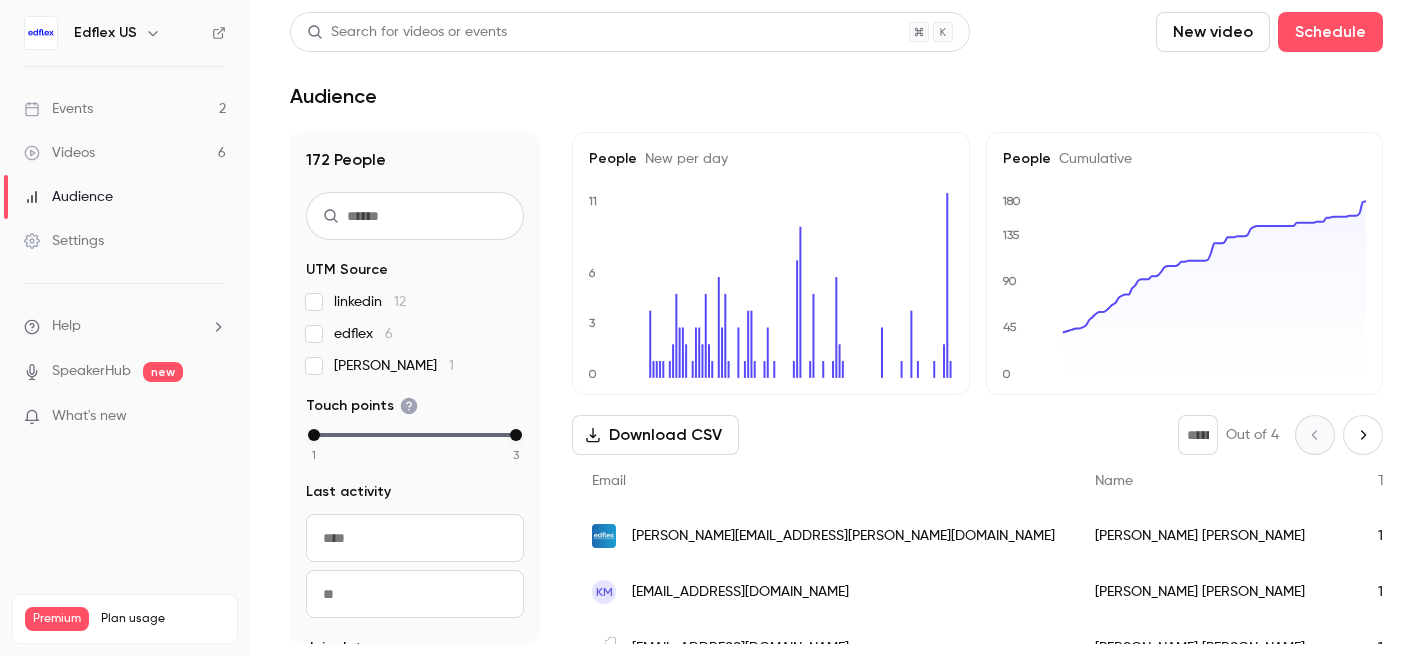 click on "Events 2" at bounding box center [125, 109] 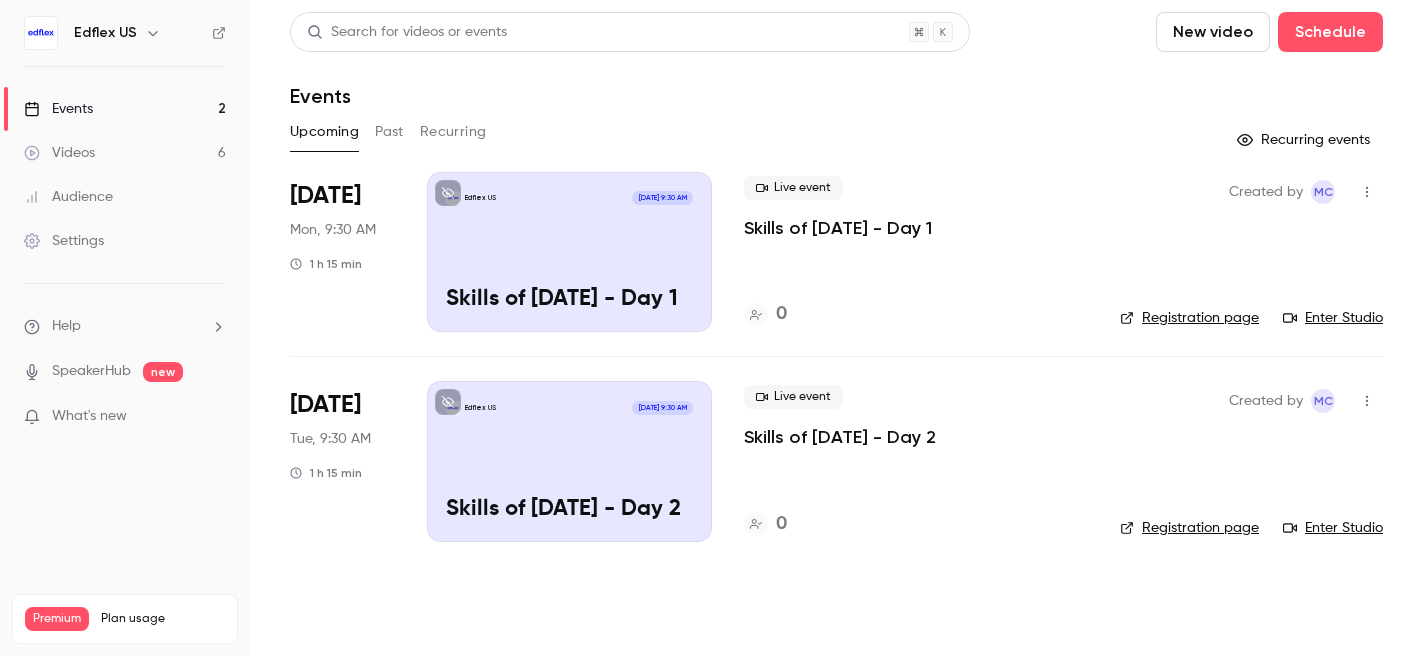 click 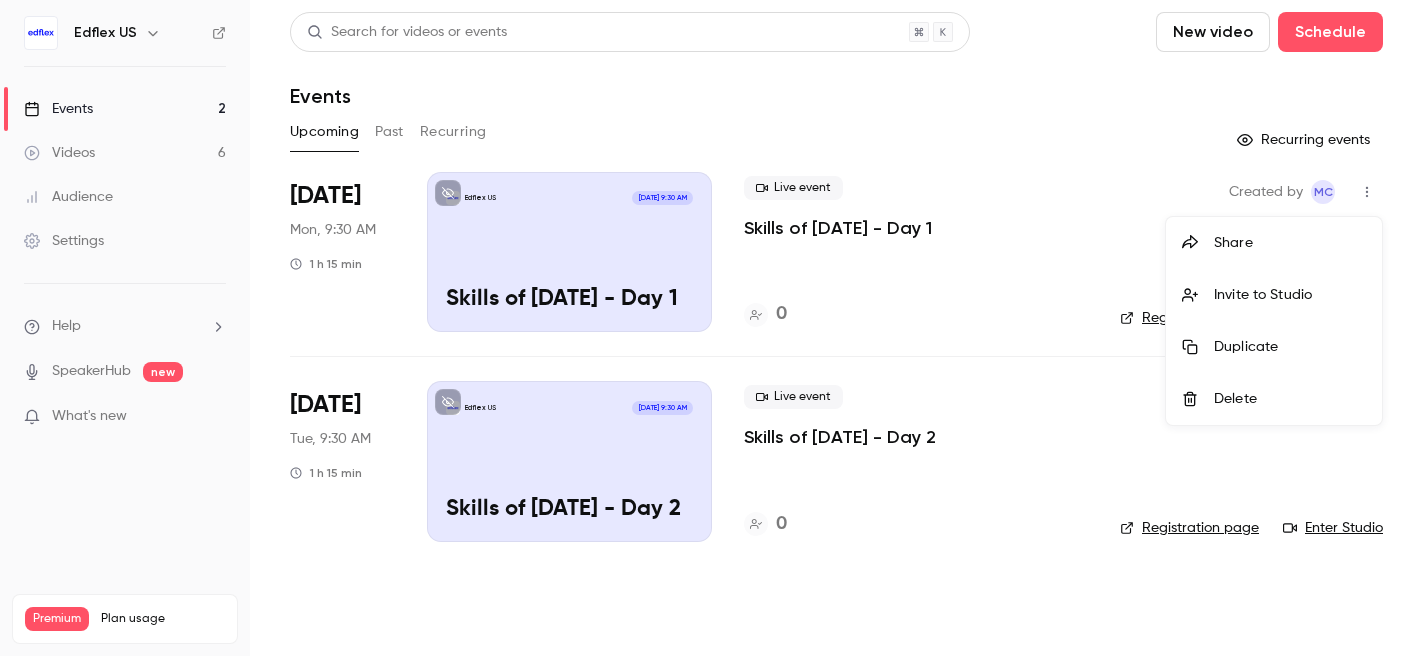 click at bounding box center (711, 328) 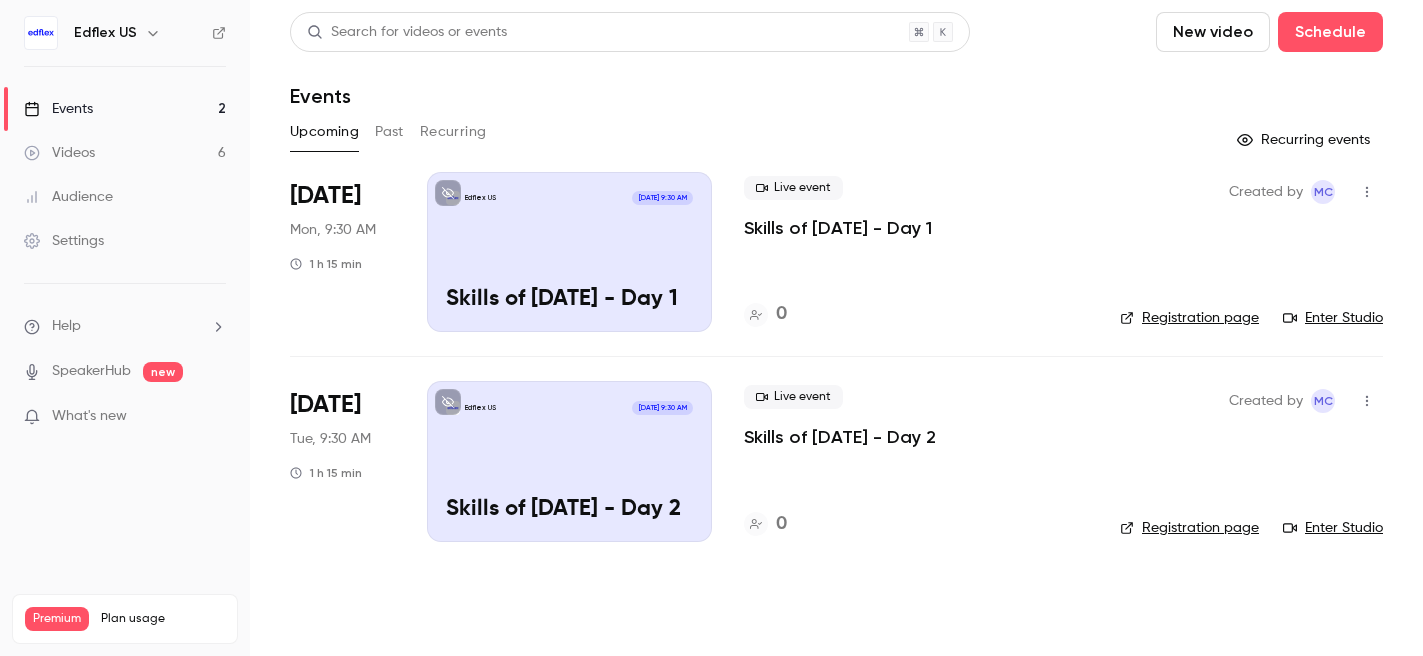 click at bounding box center (1367, 192) 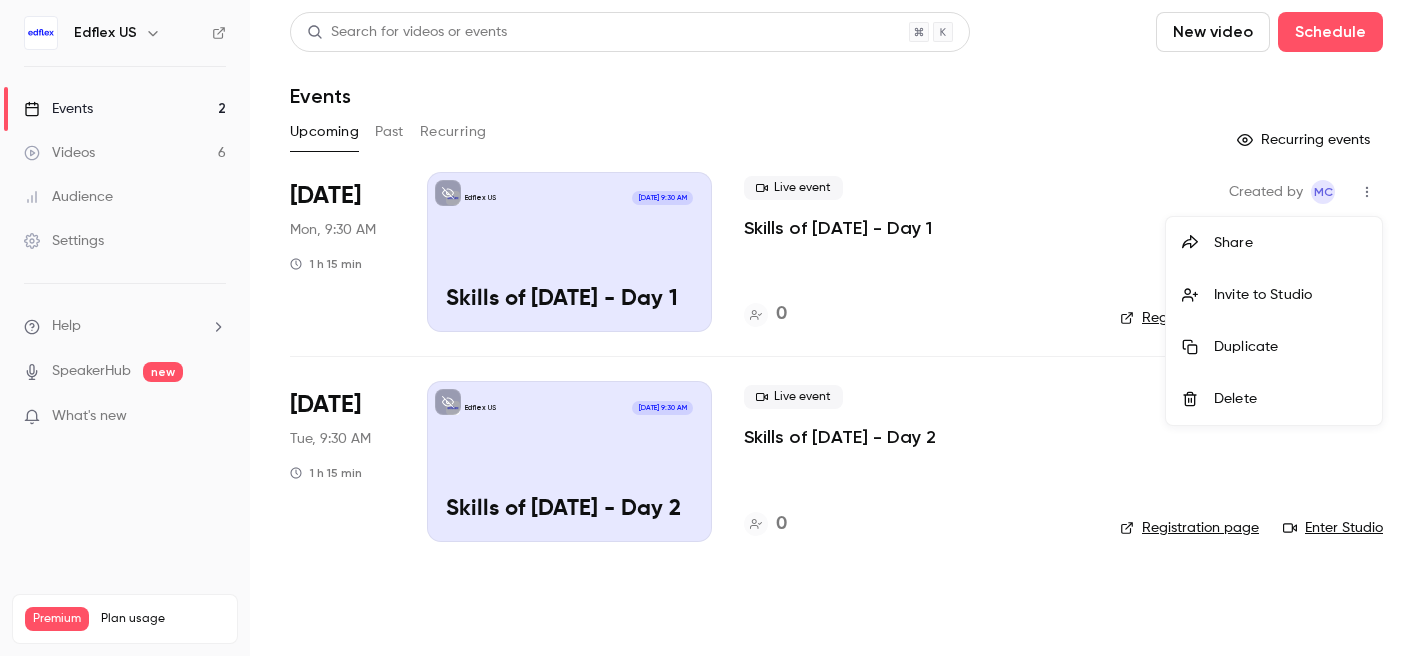 click at bounding box center [711, 328] 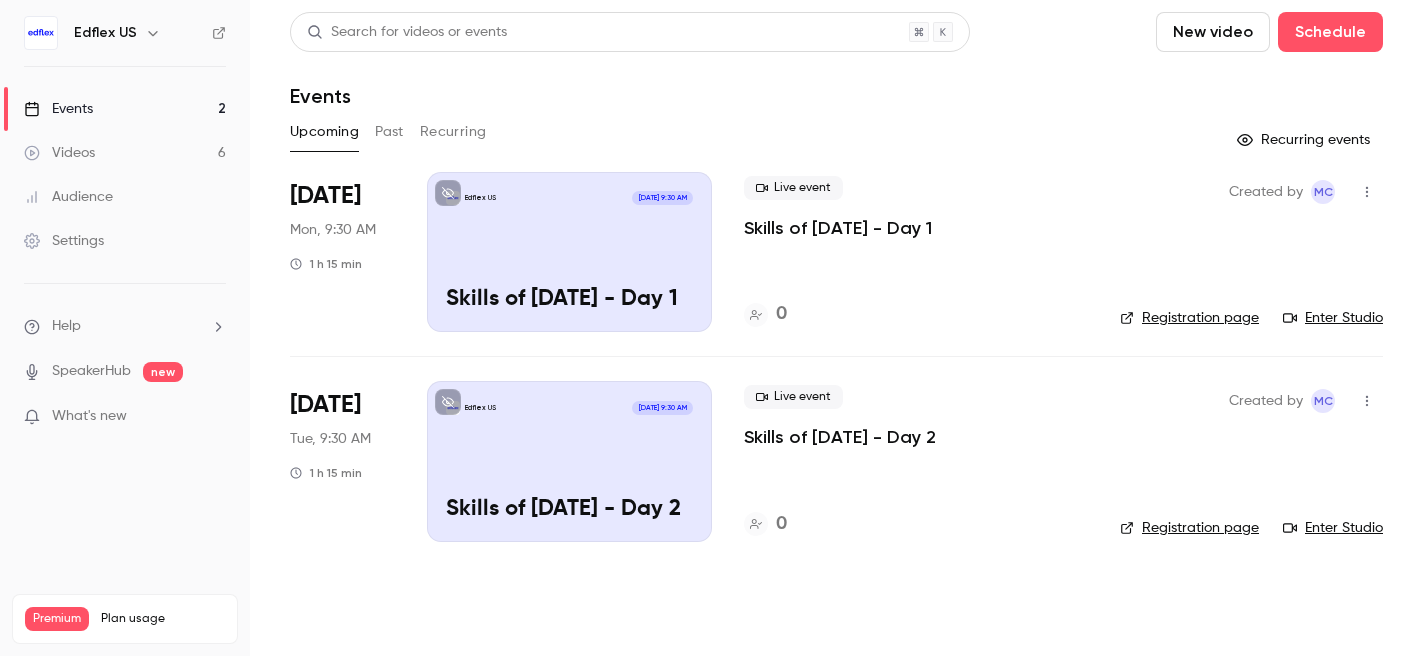 click on "1 h 15 min" at bounding box center (326, 264) 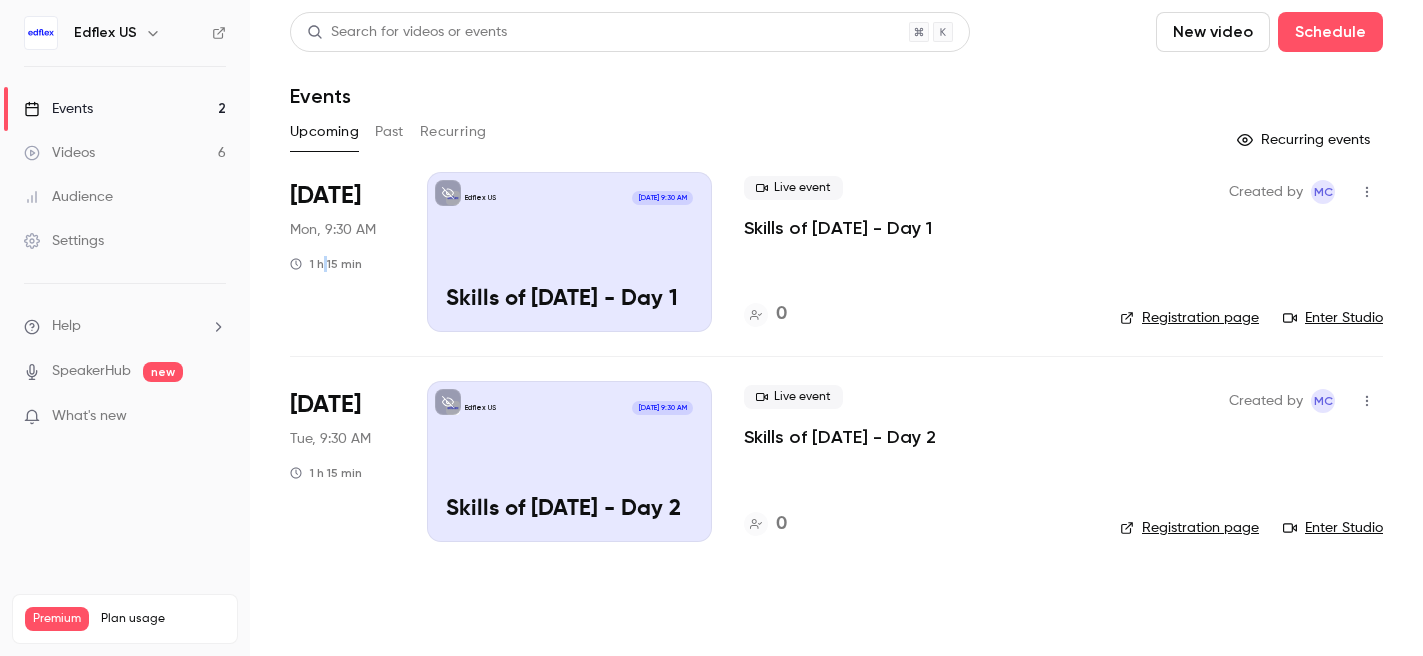 click on "1 h 15 min" at bounding box center [326, 264] 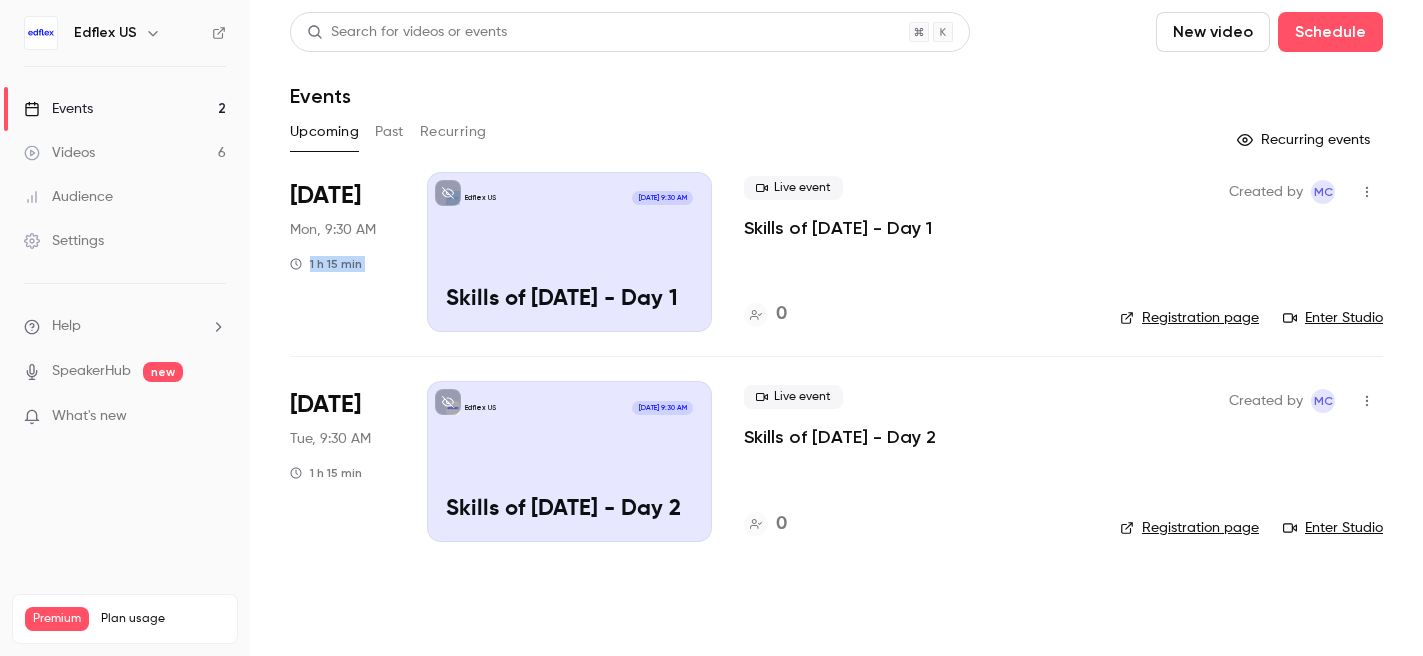 click on "1 h 15 min" at bounding box center (326, 264) 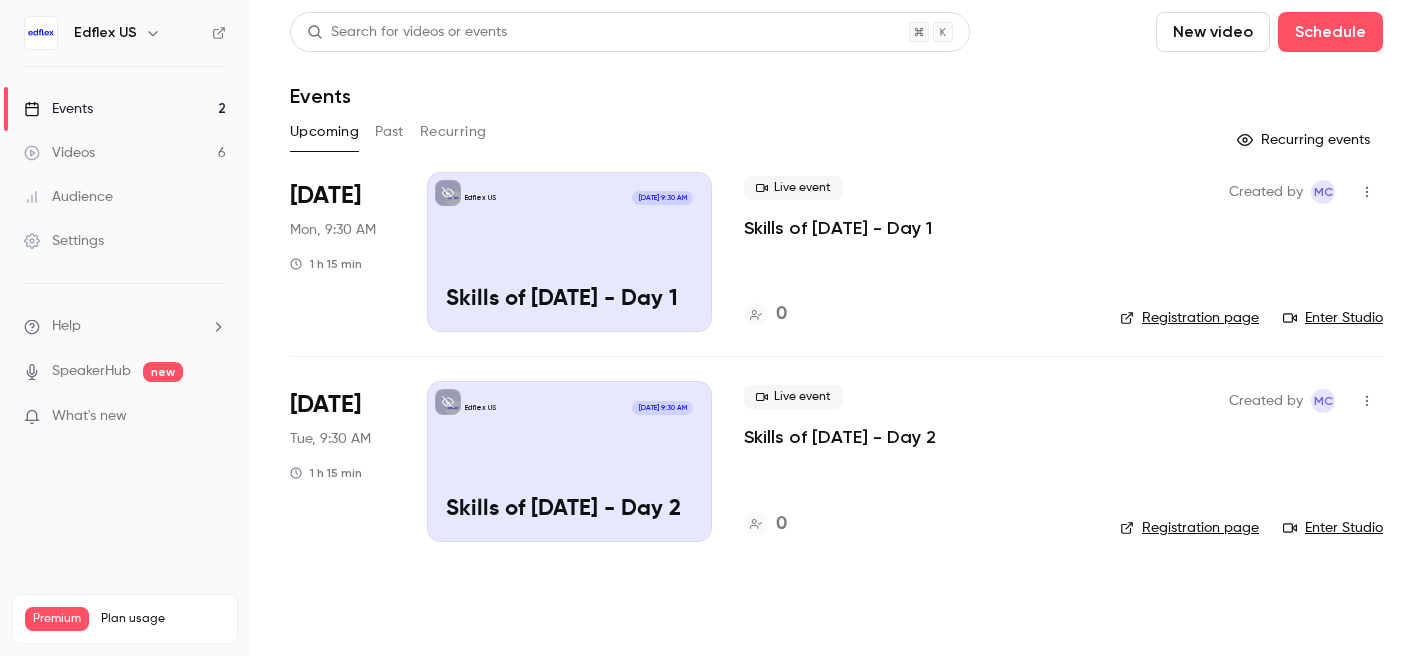 click on "[DATE]" at bounding box center (325, 196) 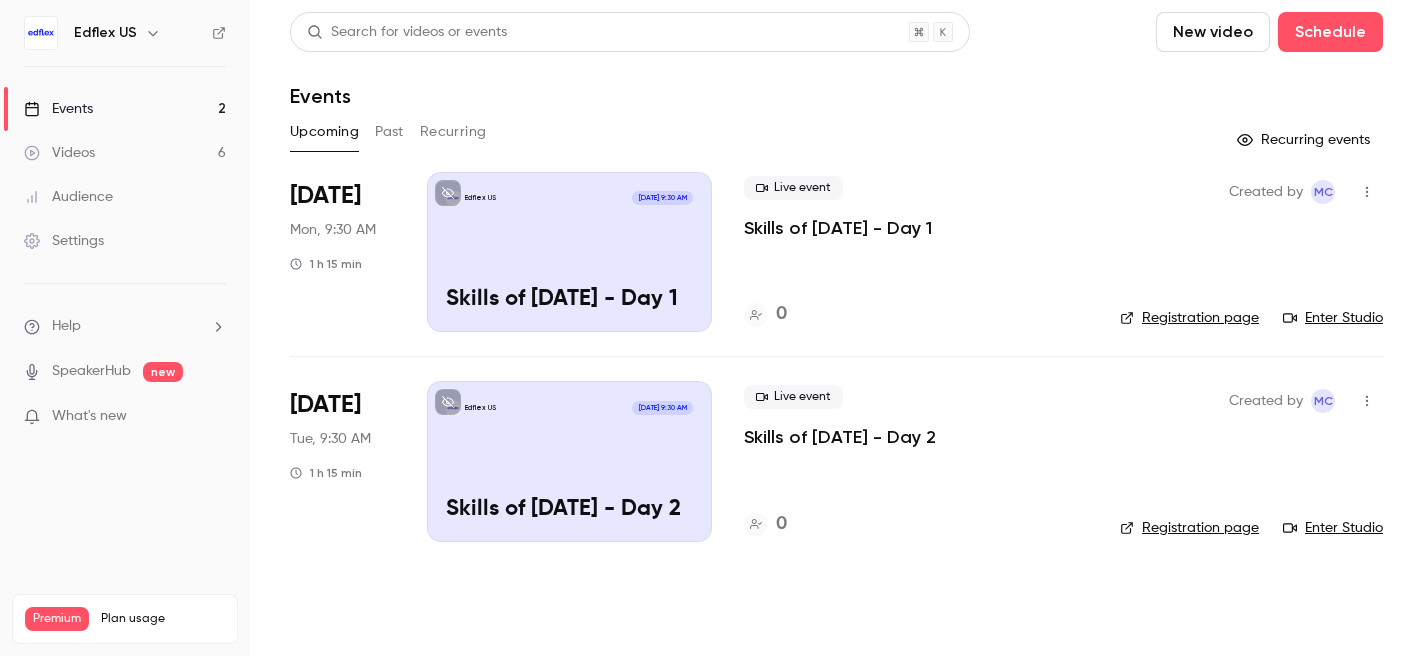 click on "Registration page" at bounding box center [1189, 318] 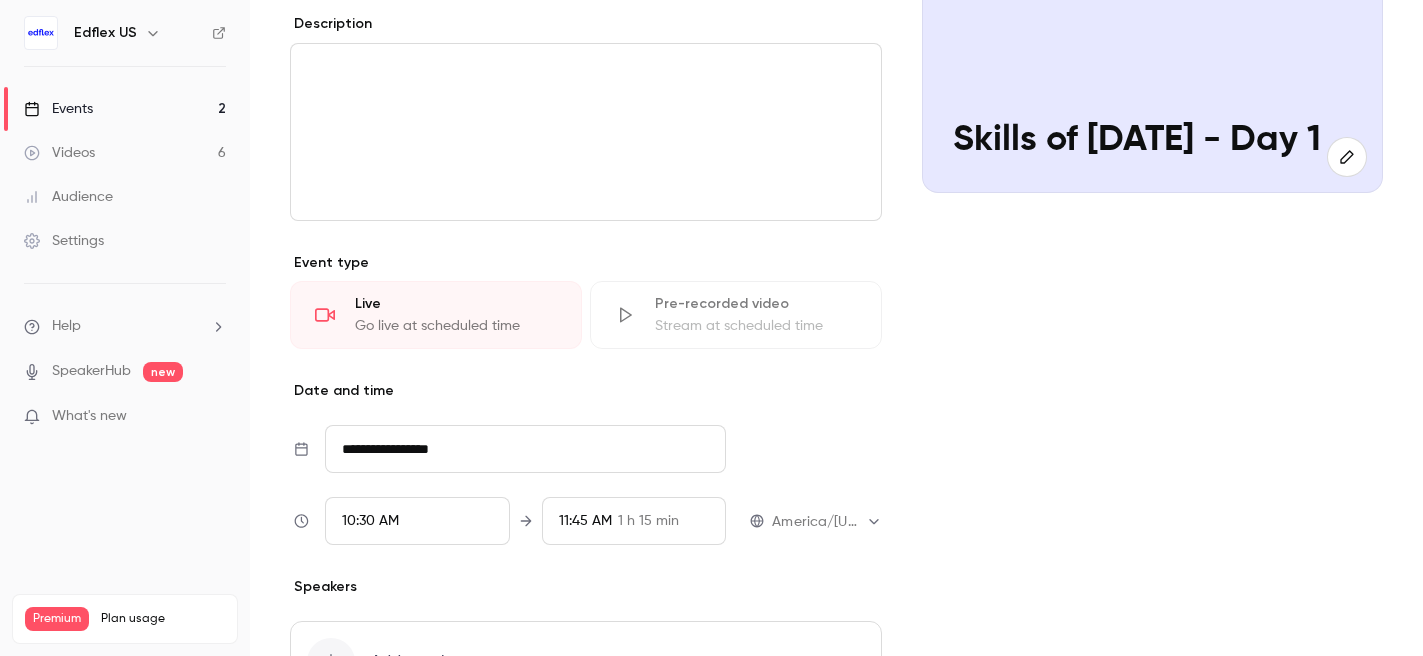 scroll, scrollTop: 372, scrollLeft: 0, axis: vertical 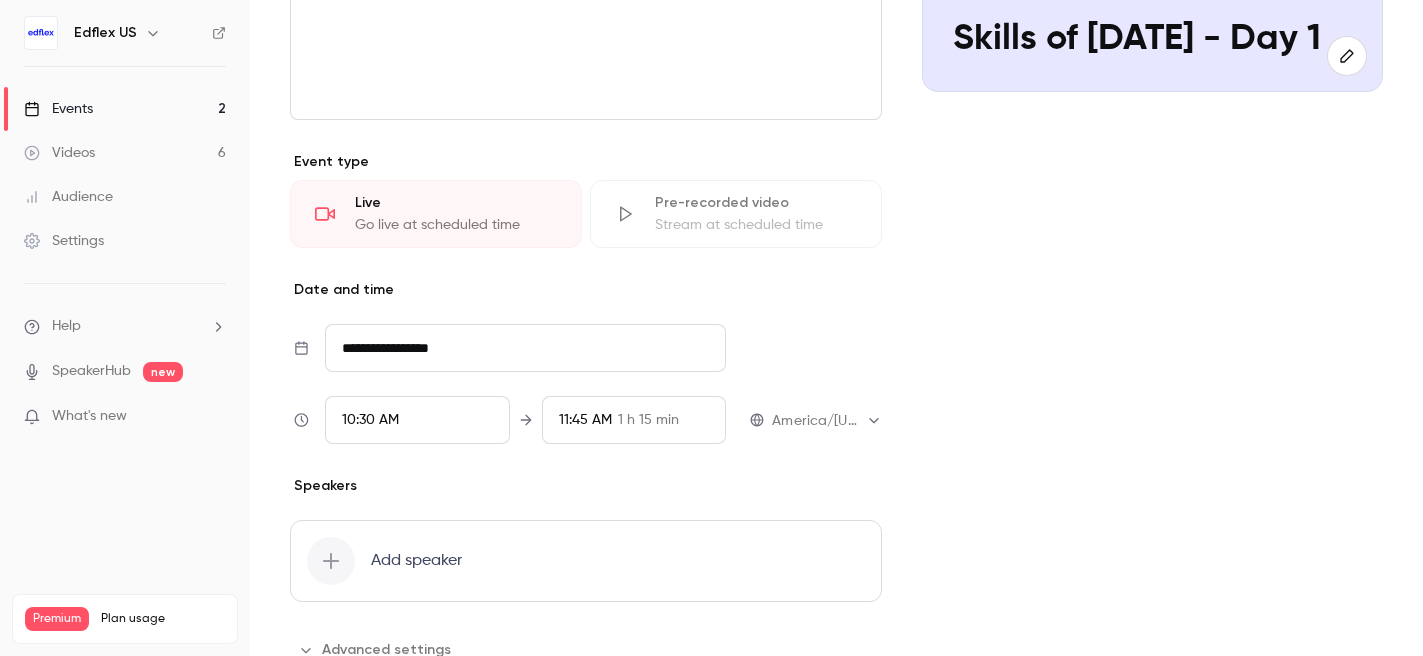 click on "**********" at bounding box center [525, 348] 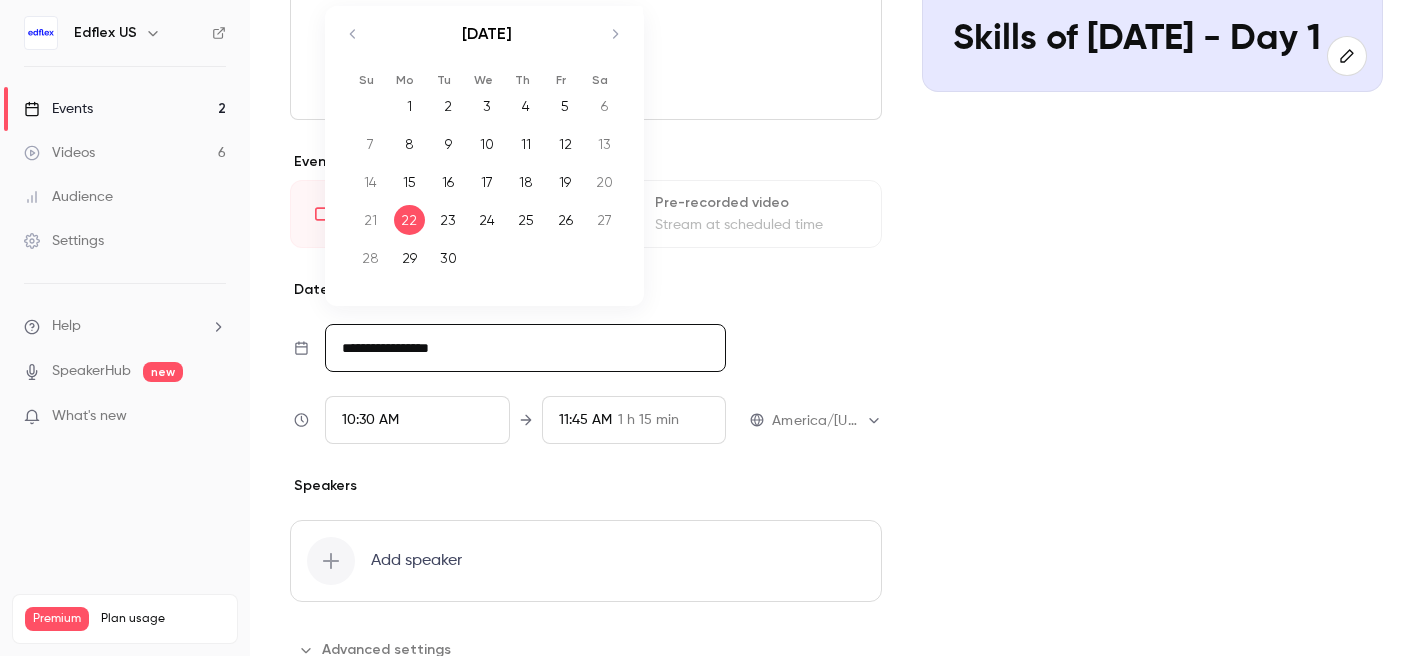 click on "15" at bounding box center (409, 182) 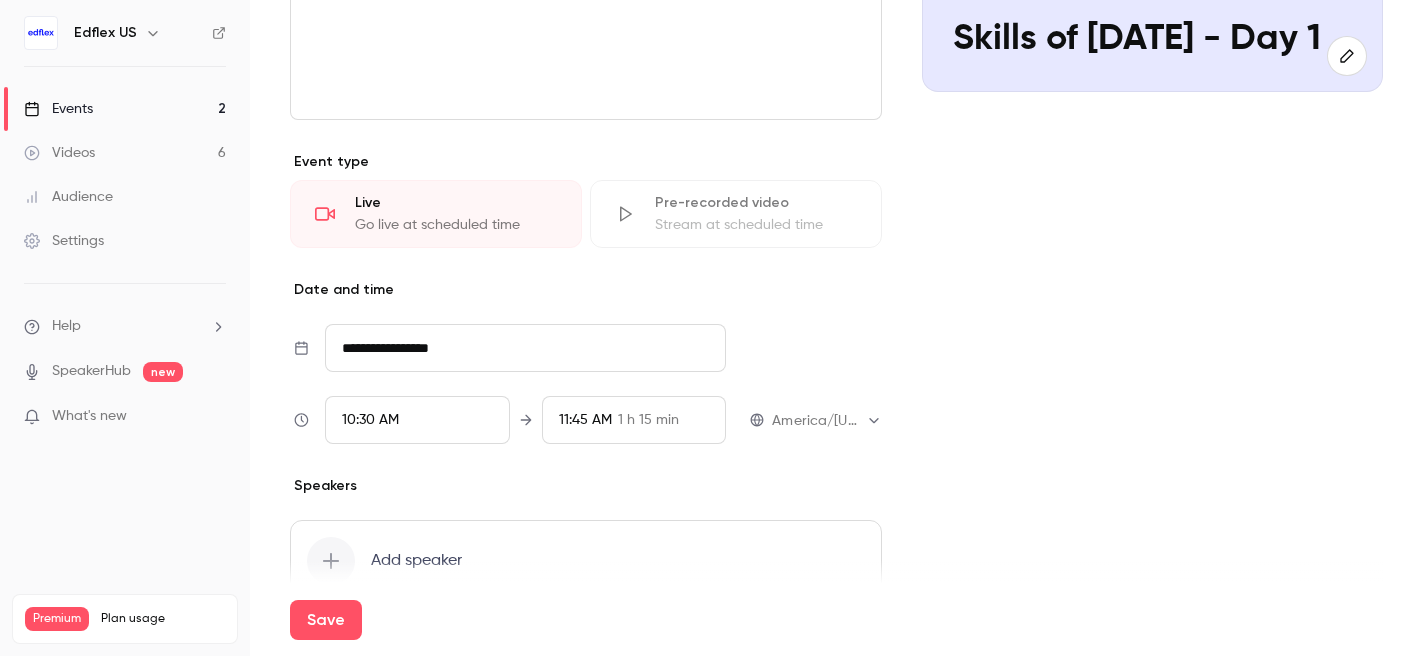 click on "10:30 AM" at bounding box center (370, 420) 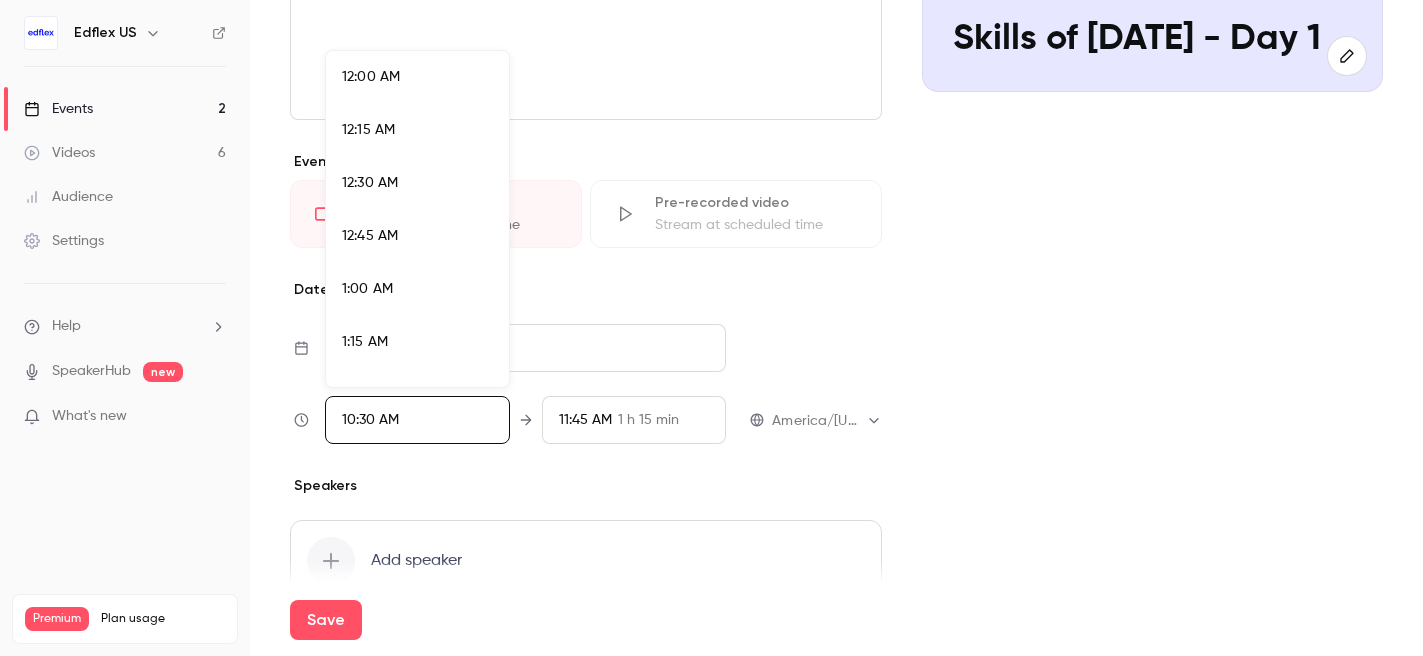 scroll, scrollTop: 2084, scrollLeft: 0, axis: vertical 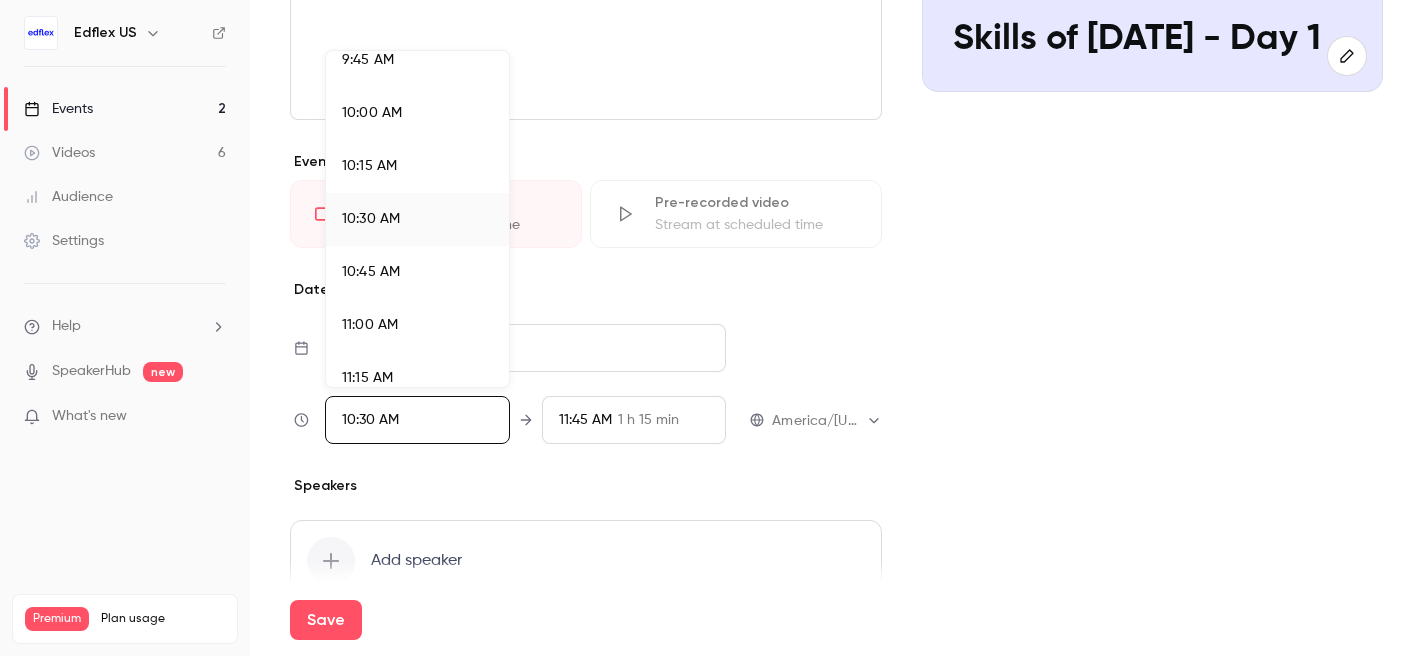 click on "11:00 AM" at bounding box center (417, 325) 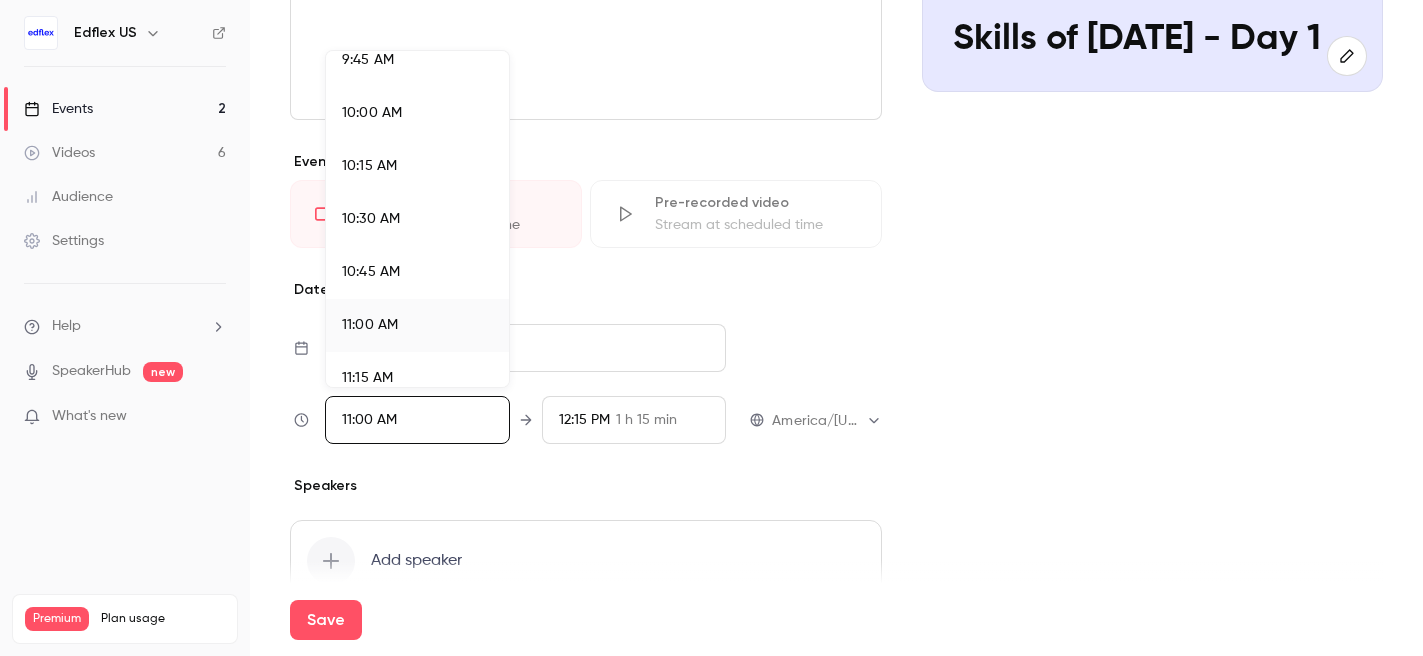 click at bounding box center [711, 328] 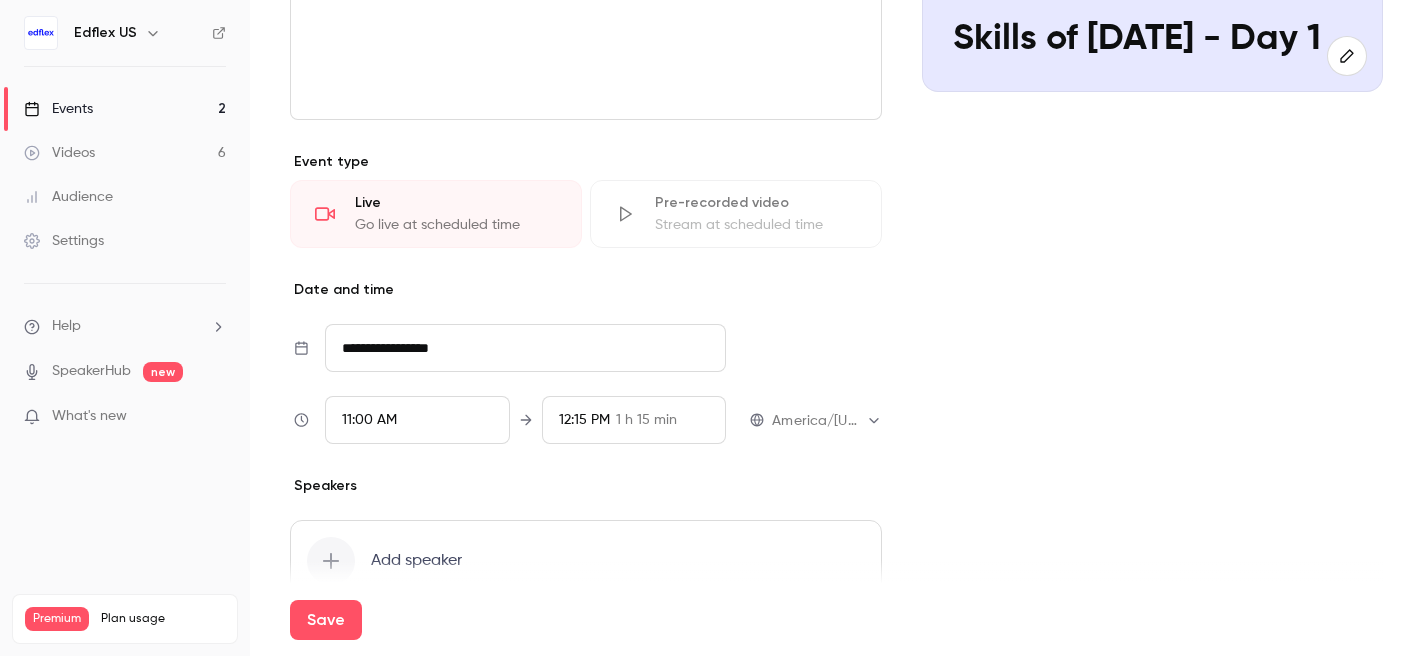 click on "12:15 PM" at bounding box center (584, 420) 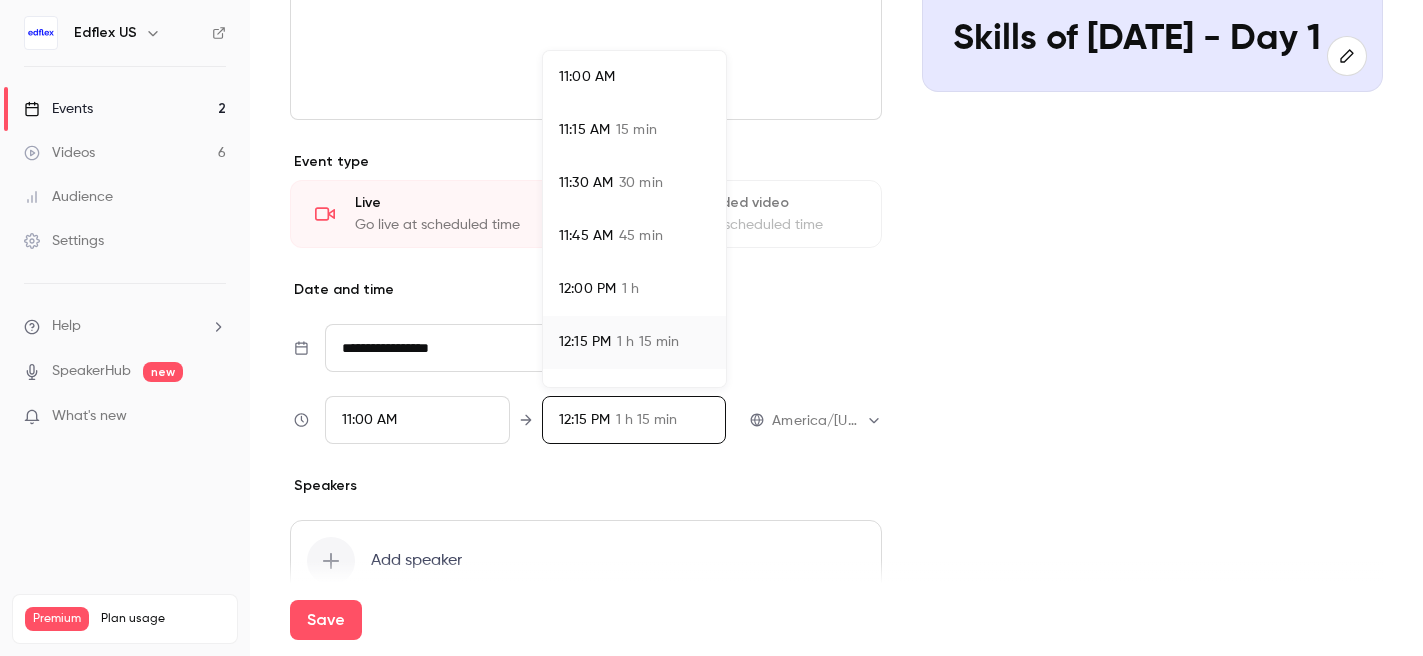 click at bounding box center (711, 328) 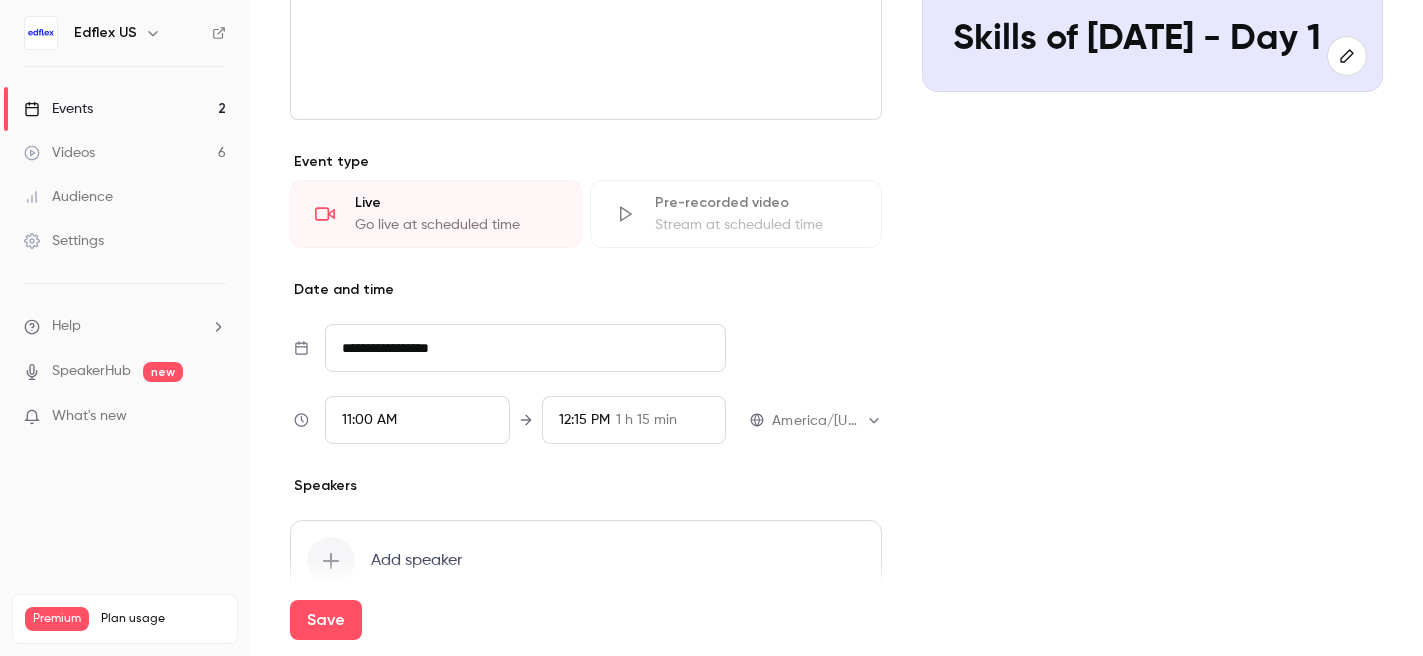 scroll, scrollTop: 486, scrollLeft: 0, axis: vertical 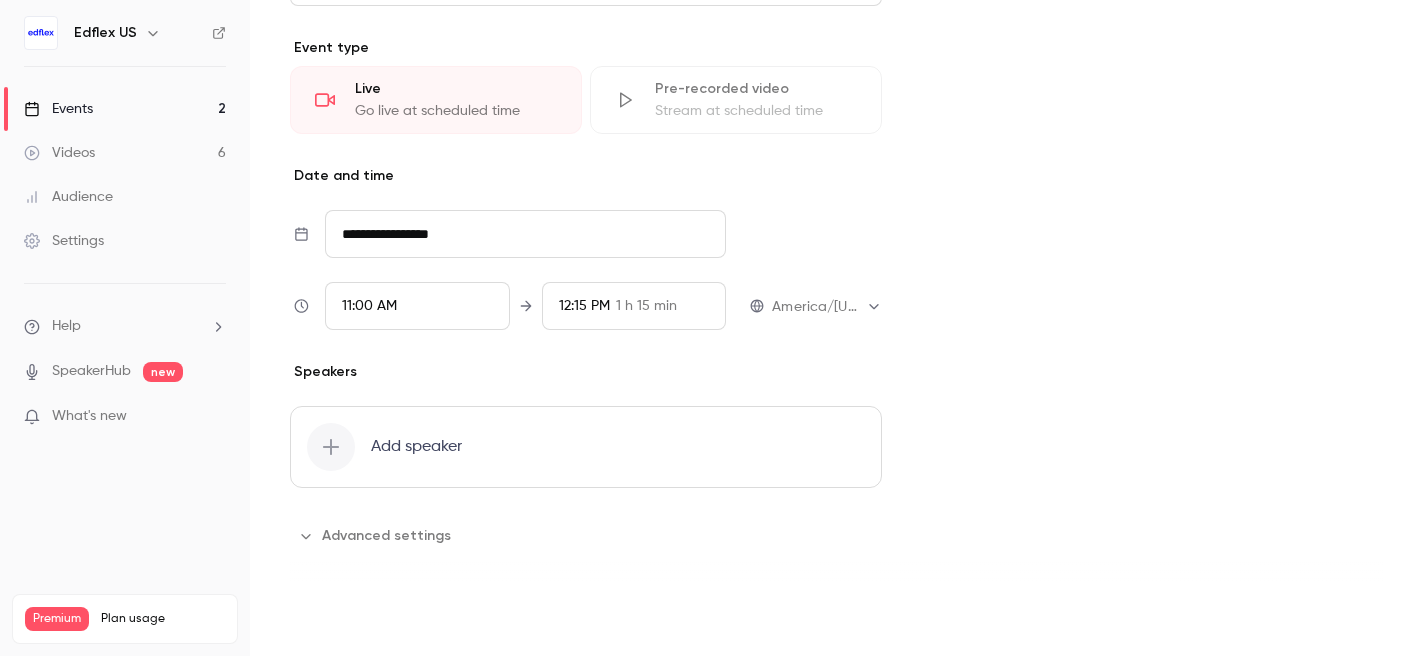 click on "Save" at bounding box center [326, 620] 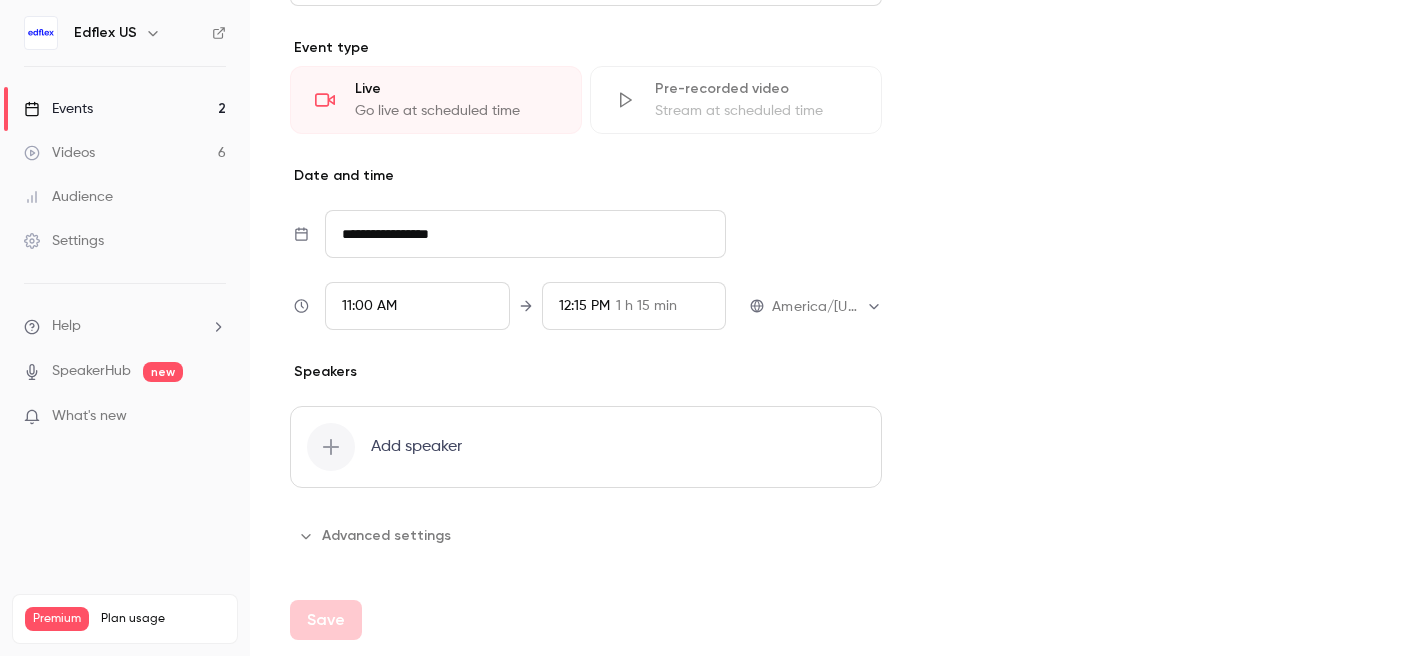 type on "**********" 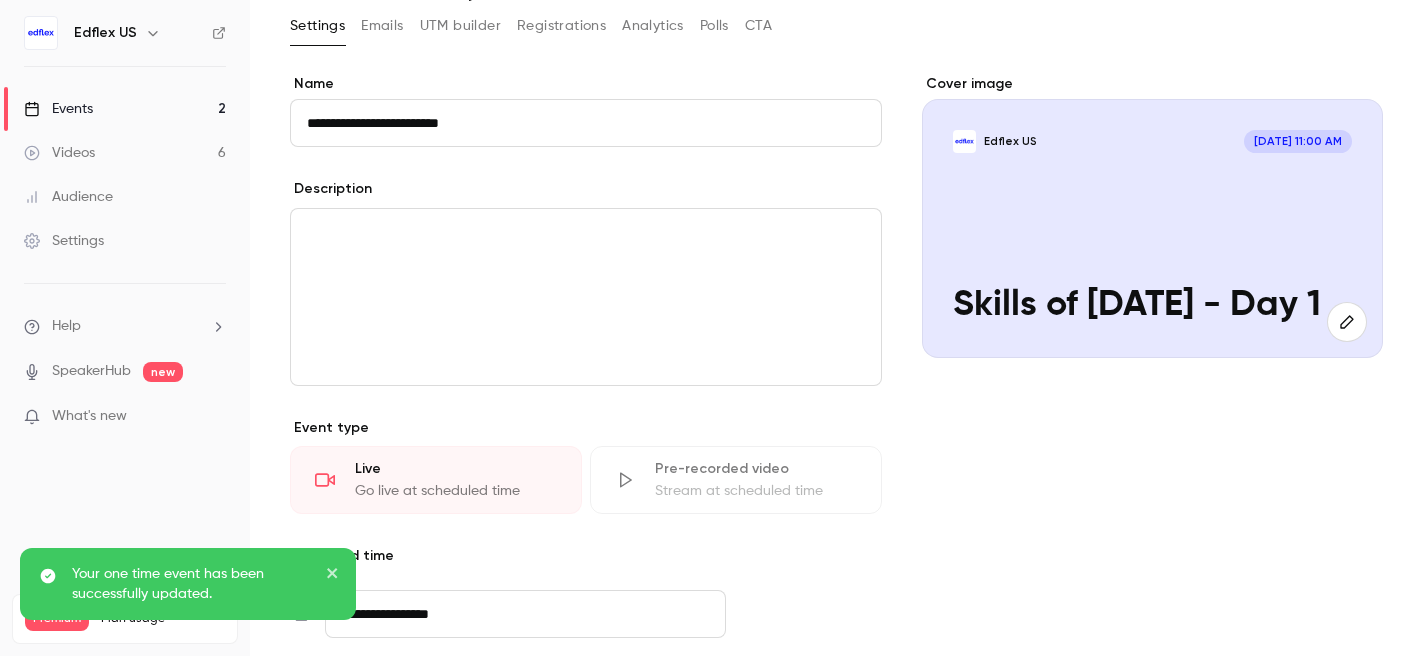 scroll, scrollTop: 0, scrollLeft: 0, axis: both 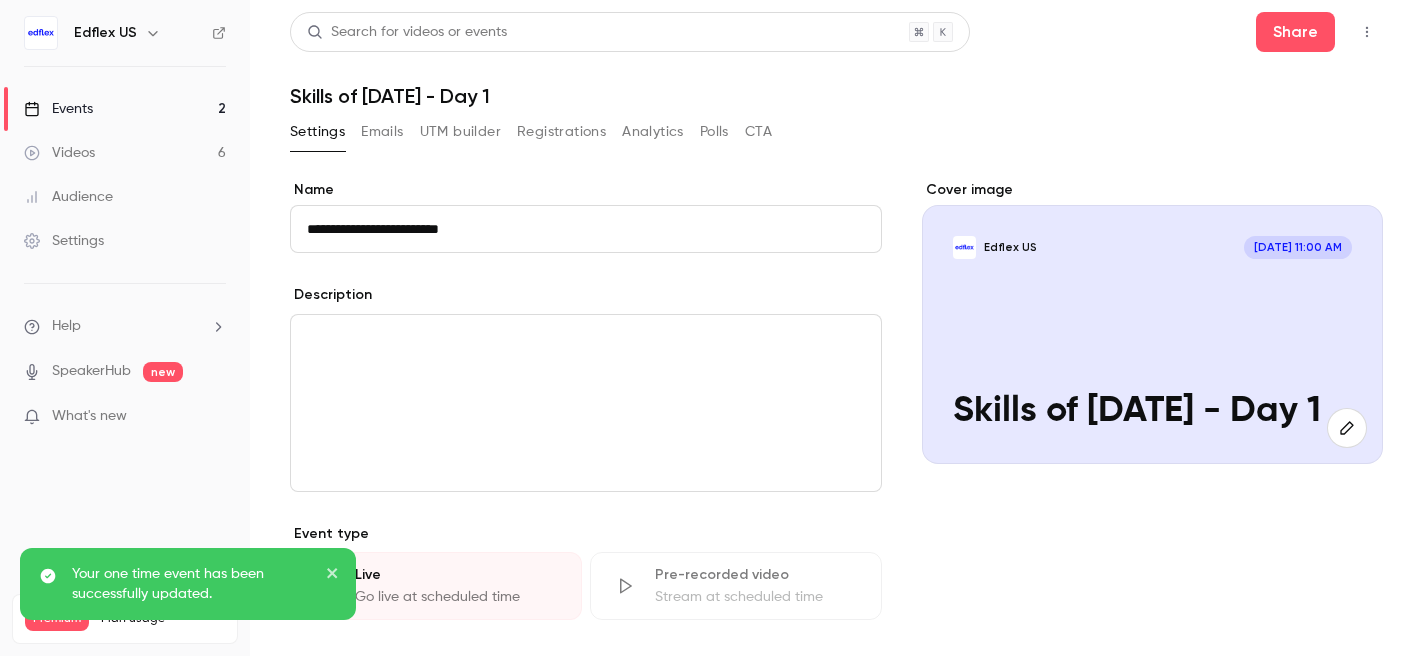 click on "Events 2" at bounding box center [125, 109] 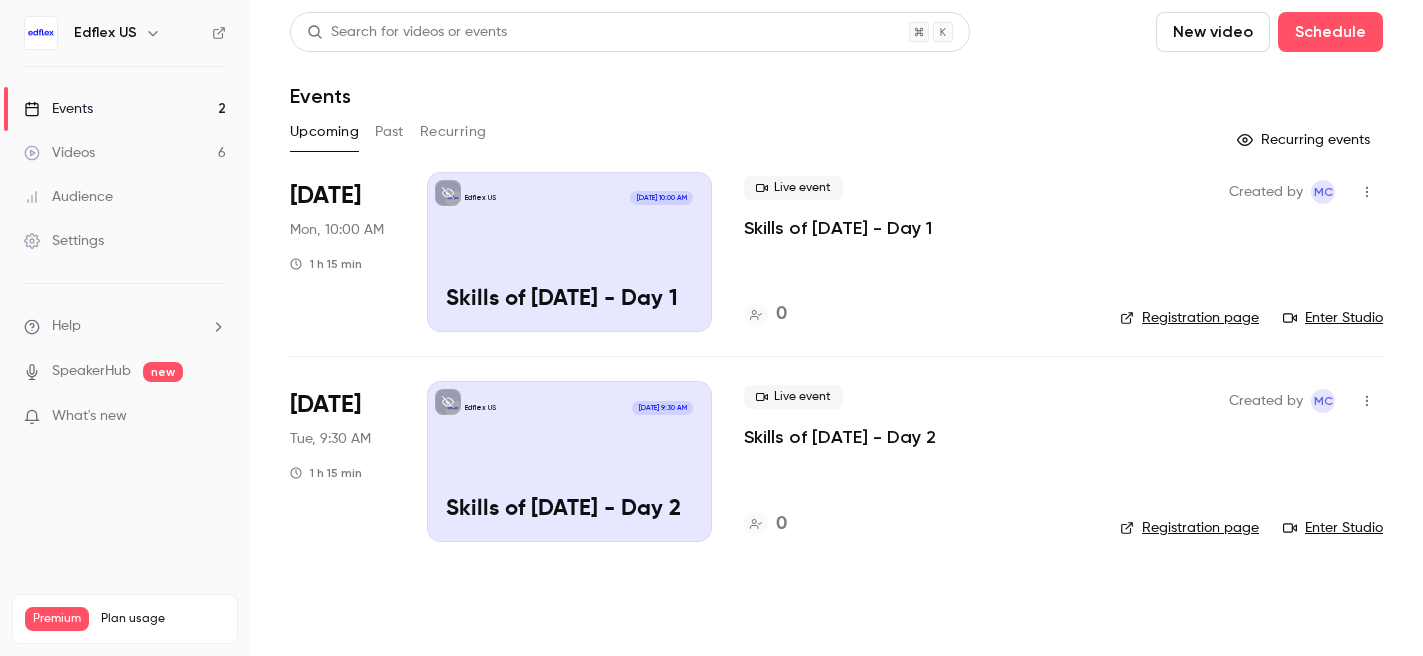 click on "Edflex US [DATE] 9:30 AM Skills of [DATE] - Day 2" at bounding box center [569, 461] 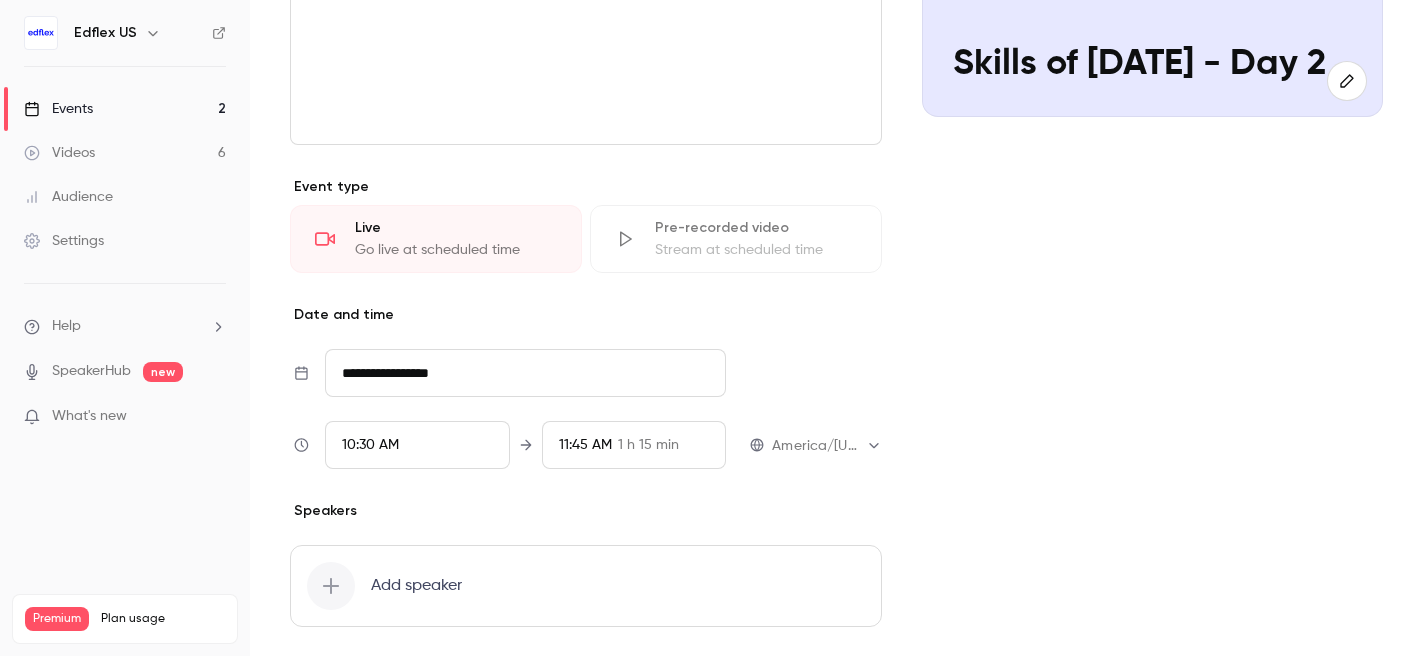scroll, scrollTop: 350, scrollLeft: 0, axis: vertical 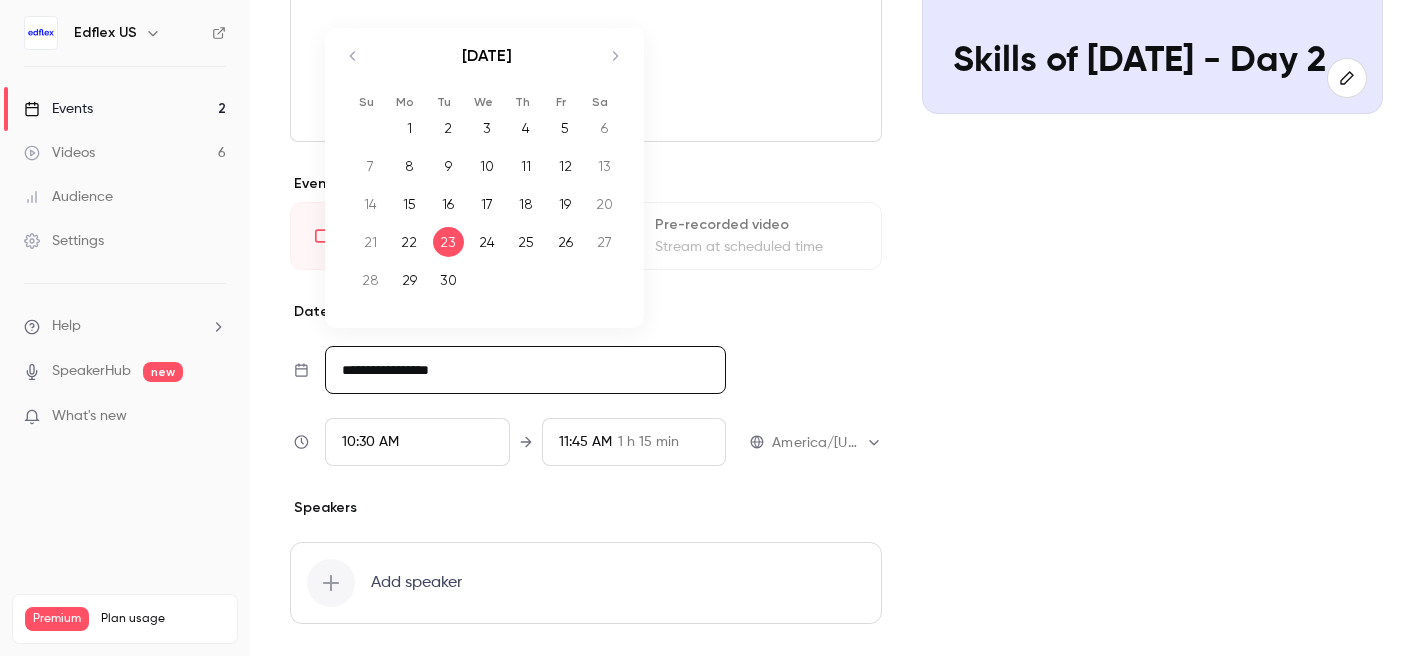 click on "**********" at bounding box center (525, 370) 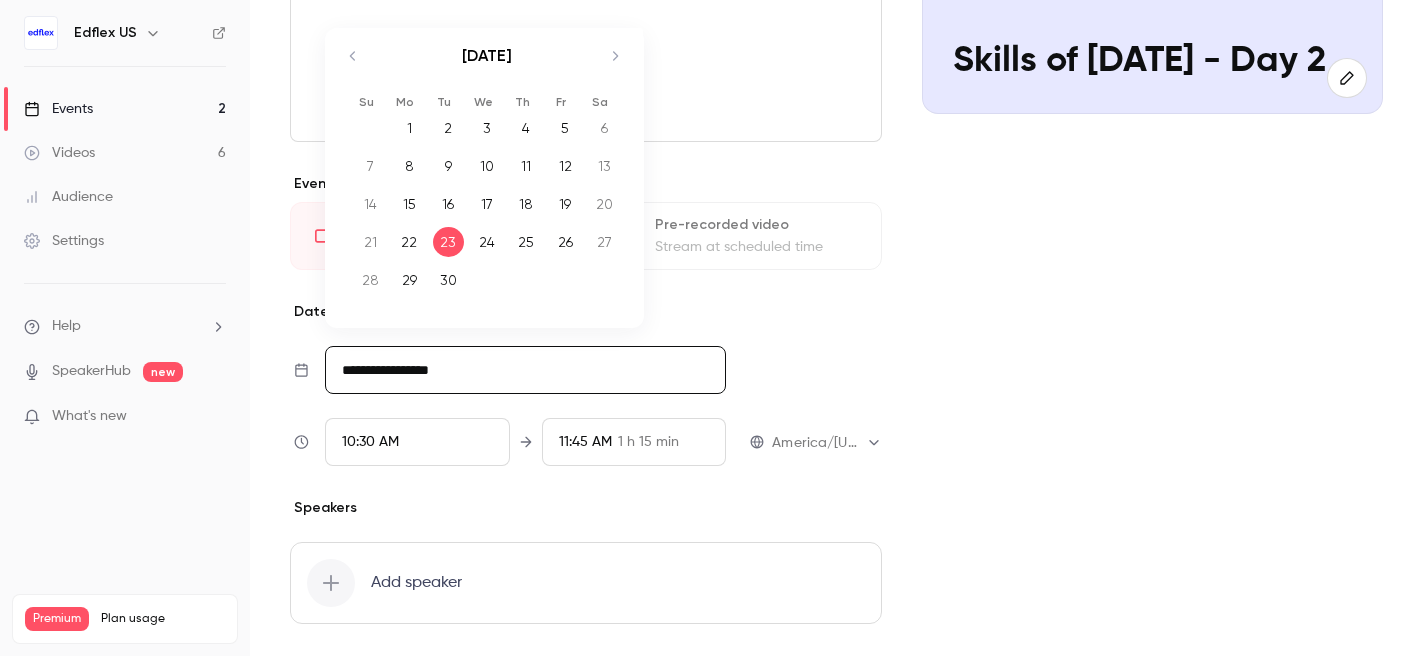 click on "16" at bounding box center [448, 204] 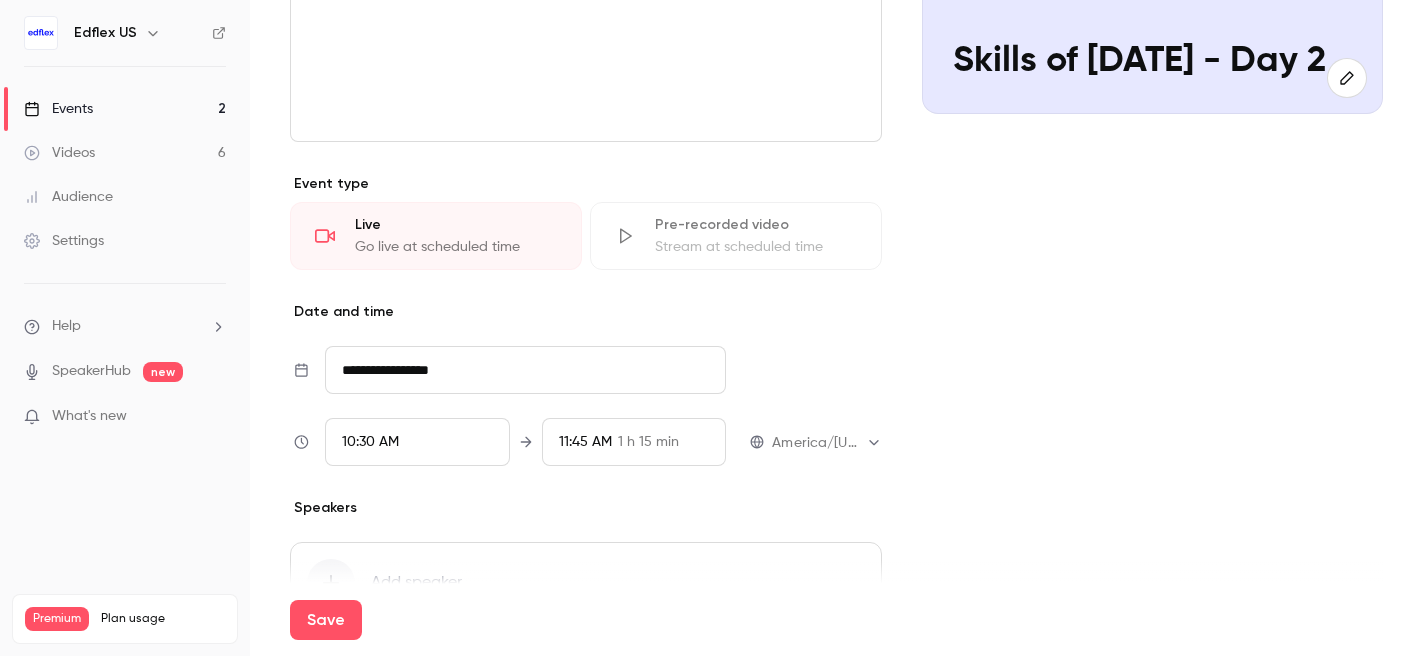 scroll, scrollTop: 486, scrollLeft: 0, axis: vertical 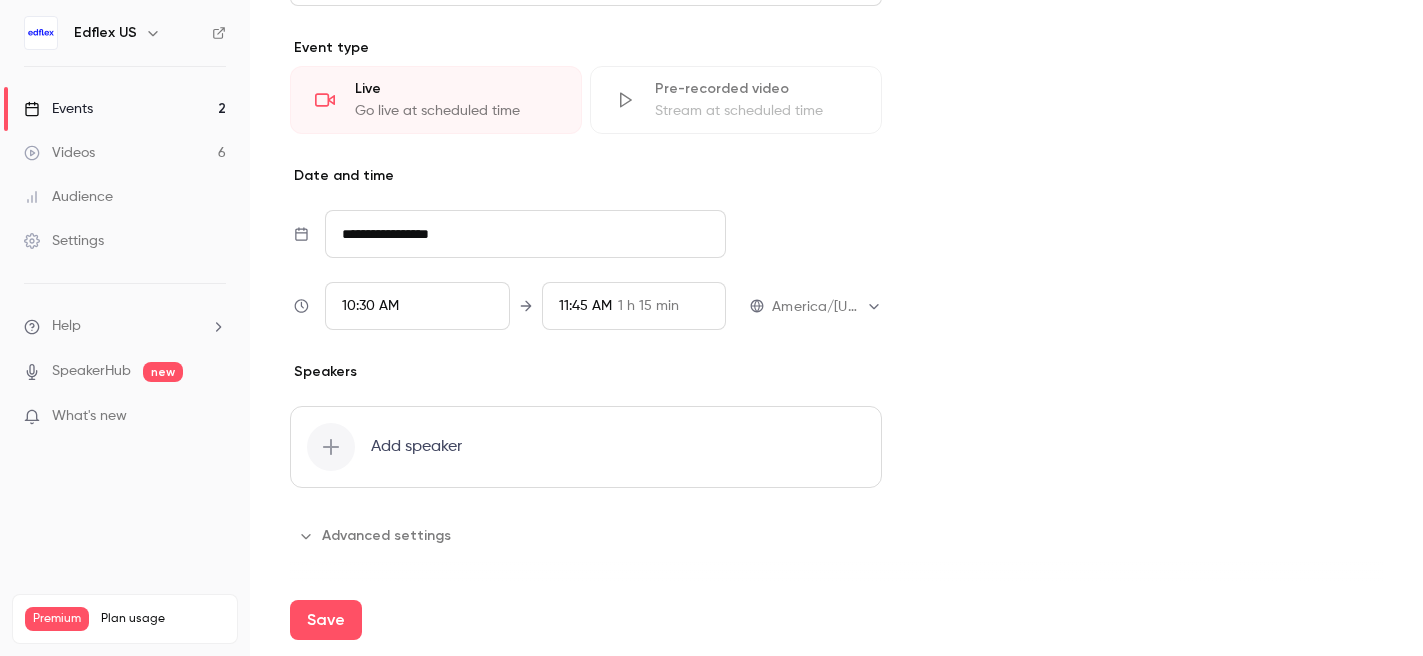 click on "10:30 AM" at bounding box center (370, 306) 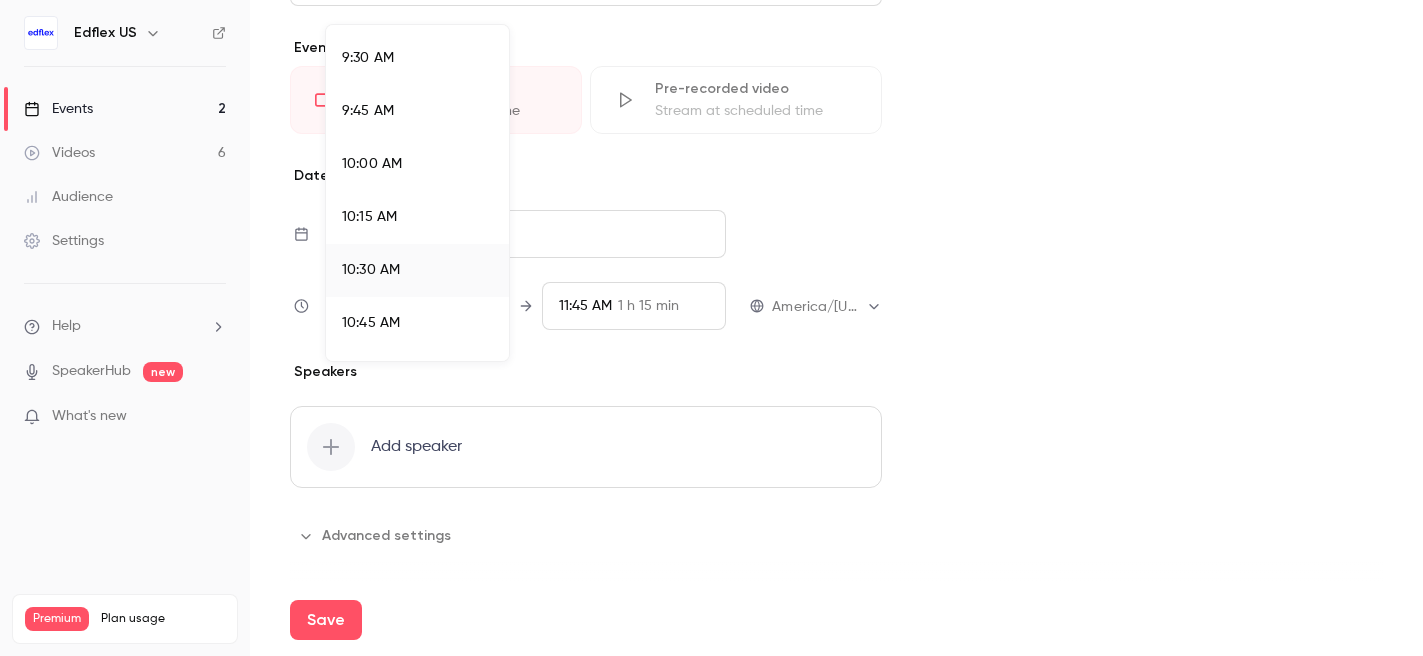 scroll, scrollTop: 2093, scrollLeft: 0, axis: vertical 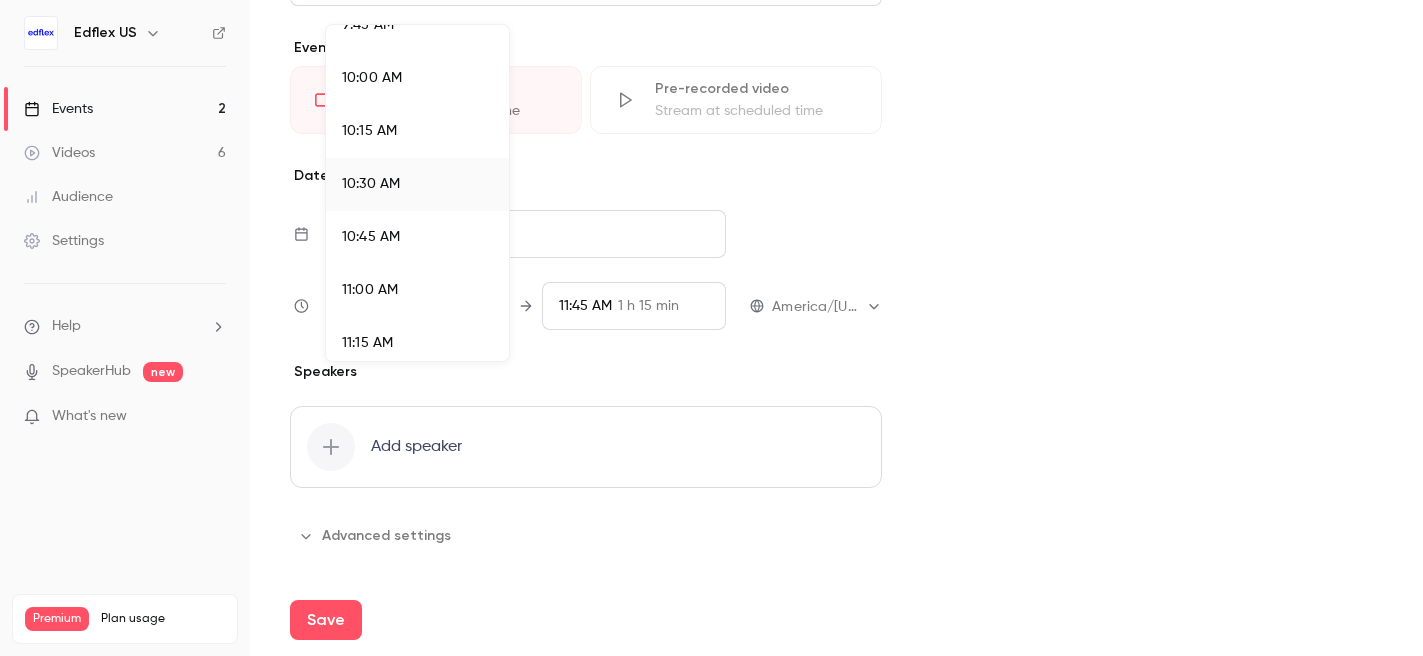 click on "11:00 AM" at bounding box center (417, 290) 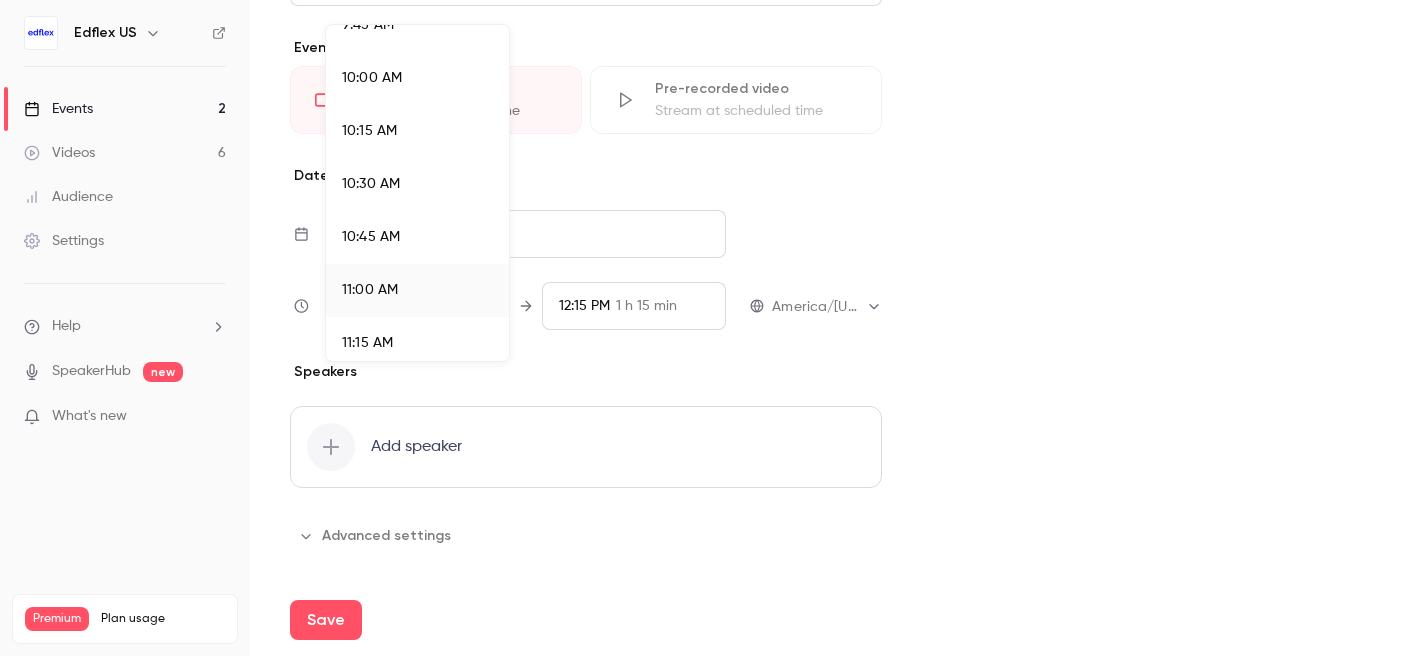 click at bounding box center [711, 328] 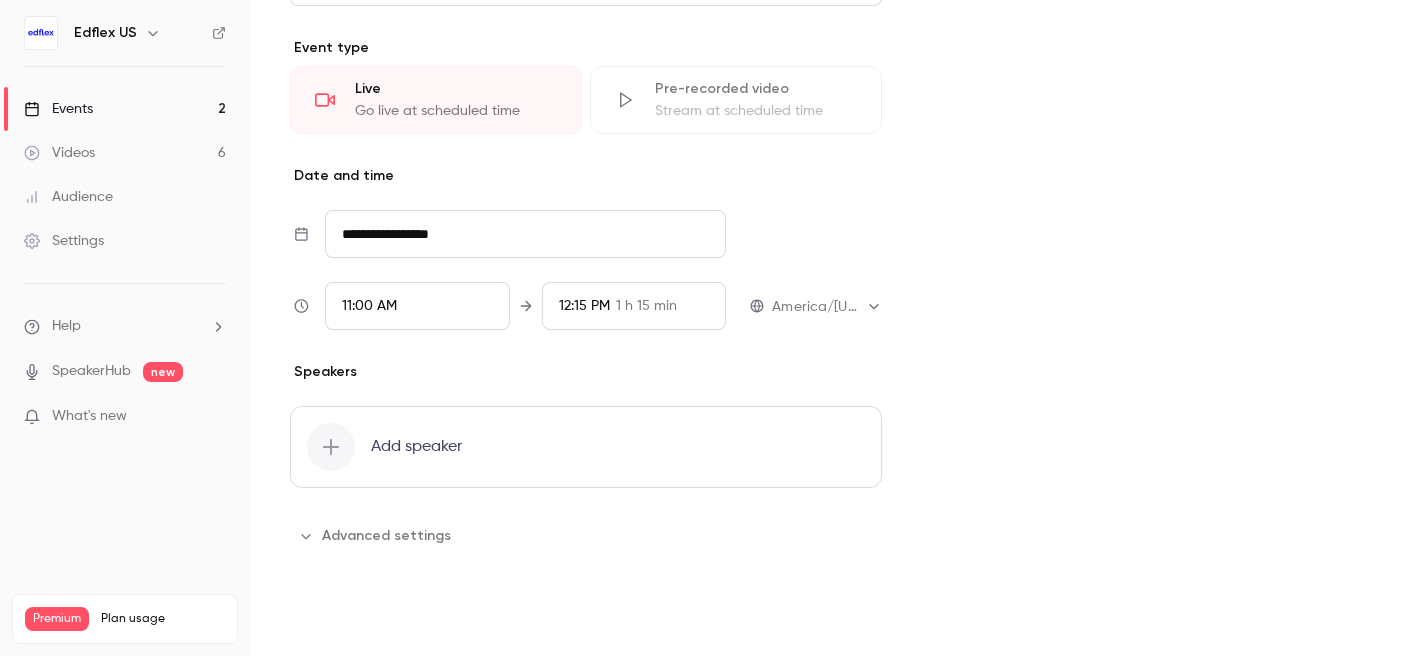 click on "Save" at bounding box center (326, 620) 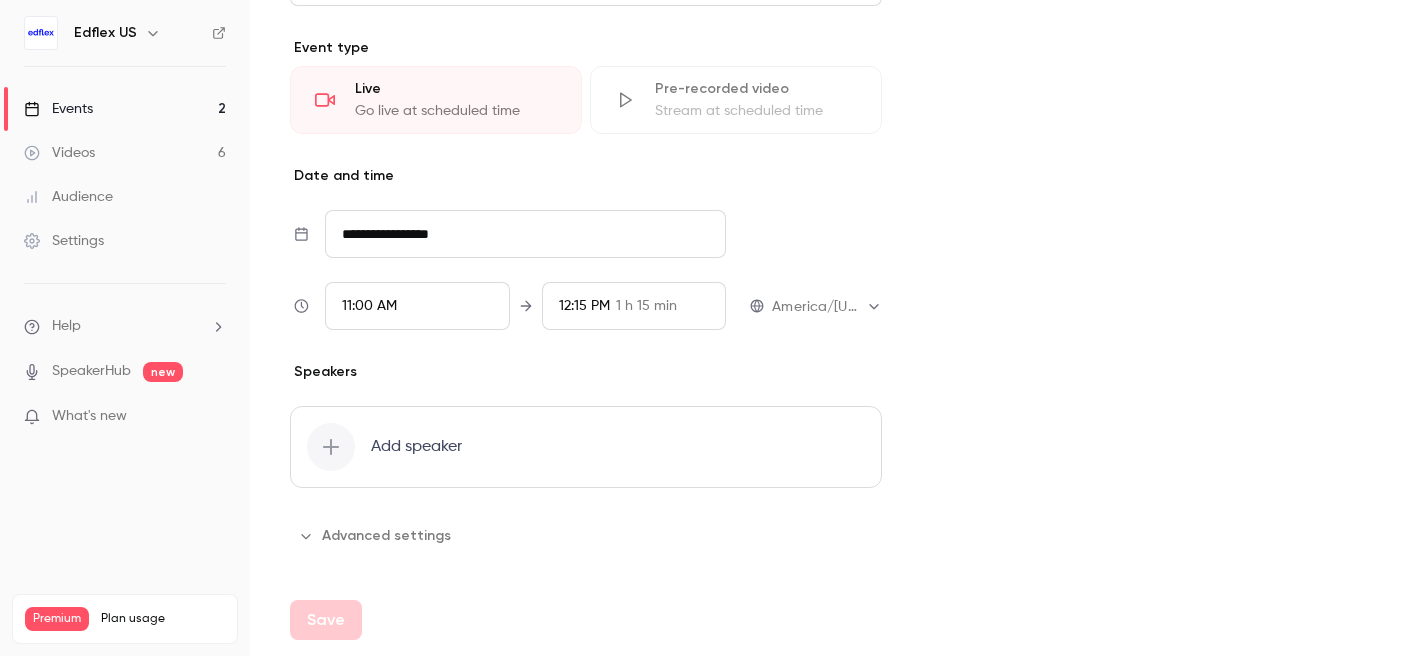 type on "**********" 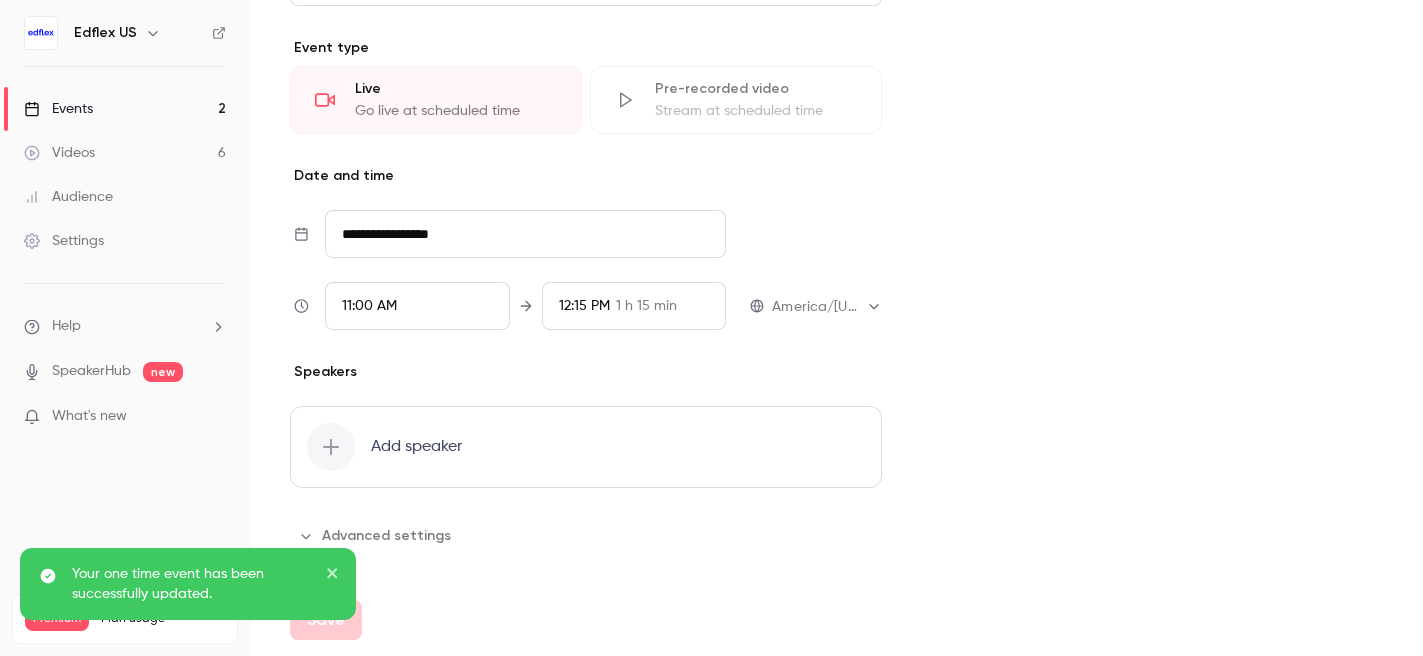 click on "Edflex US" at bounding box center [105, 33] 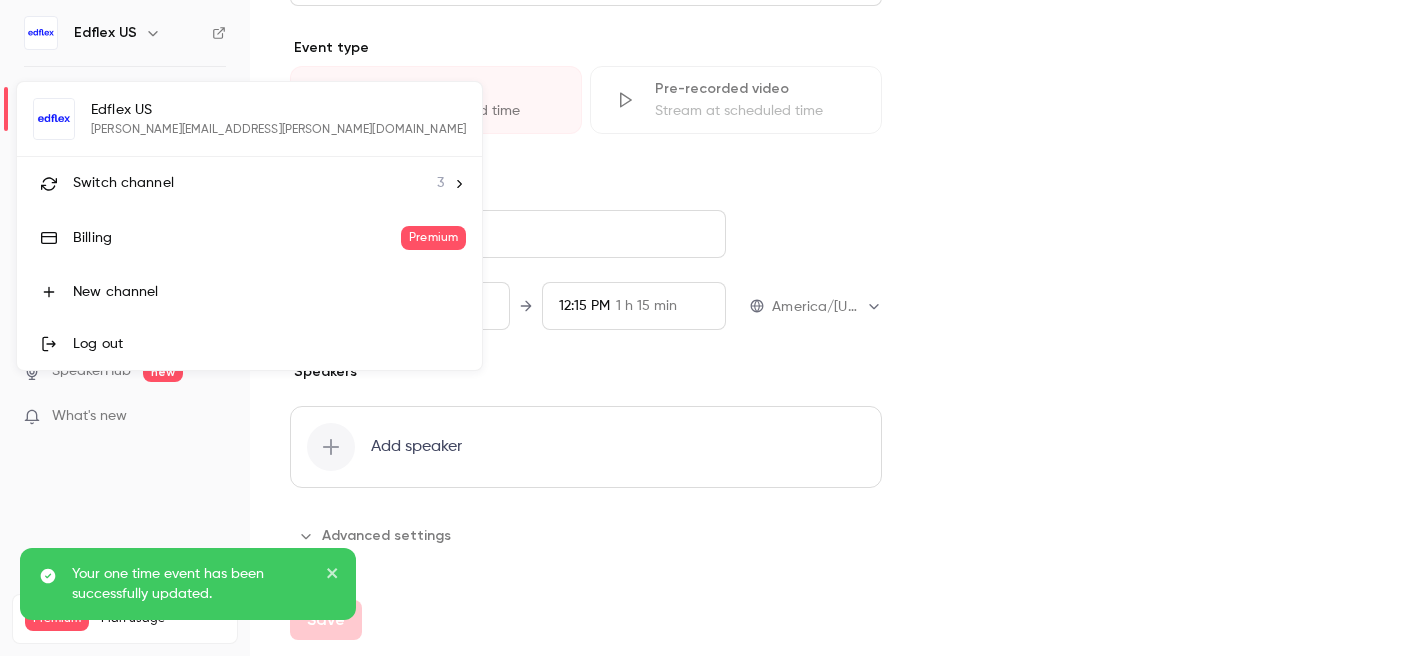 click on "Switch channel" at bounding box center (123, 183) 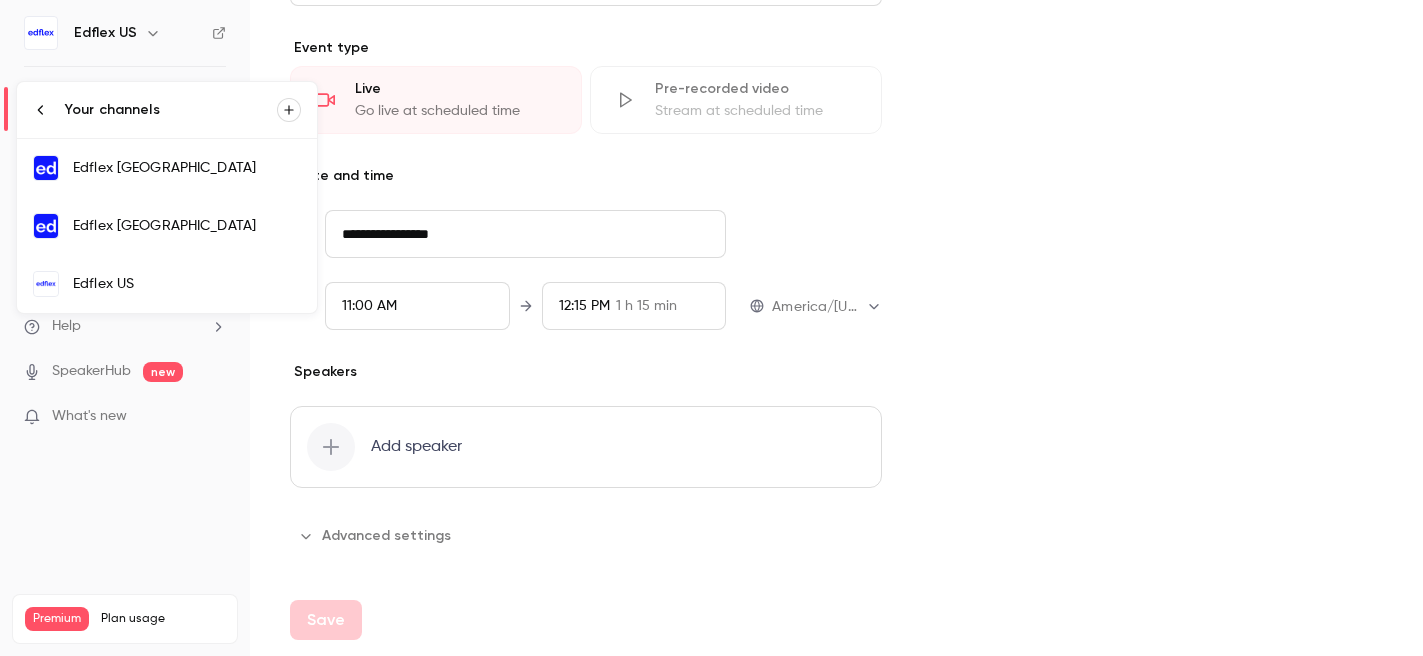 click on "Edflex [GEOGRAPHIC_DATA]" at bounding box center (167, 168) 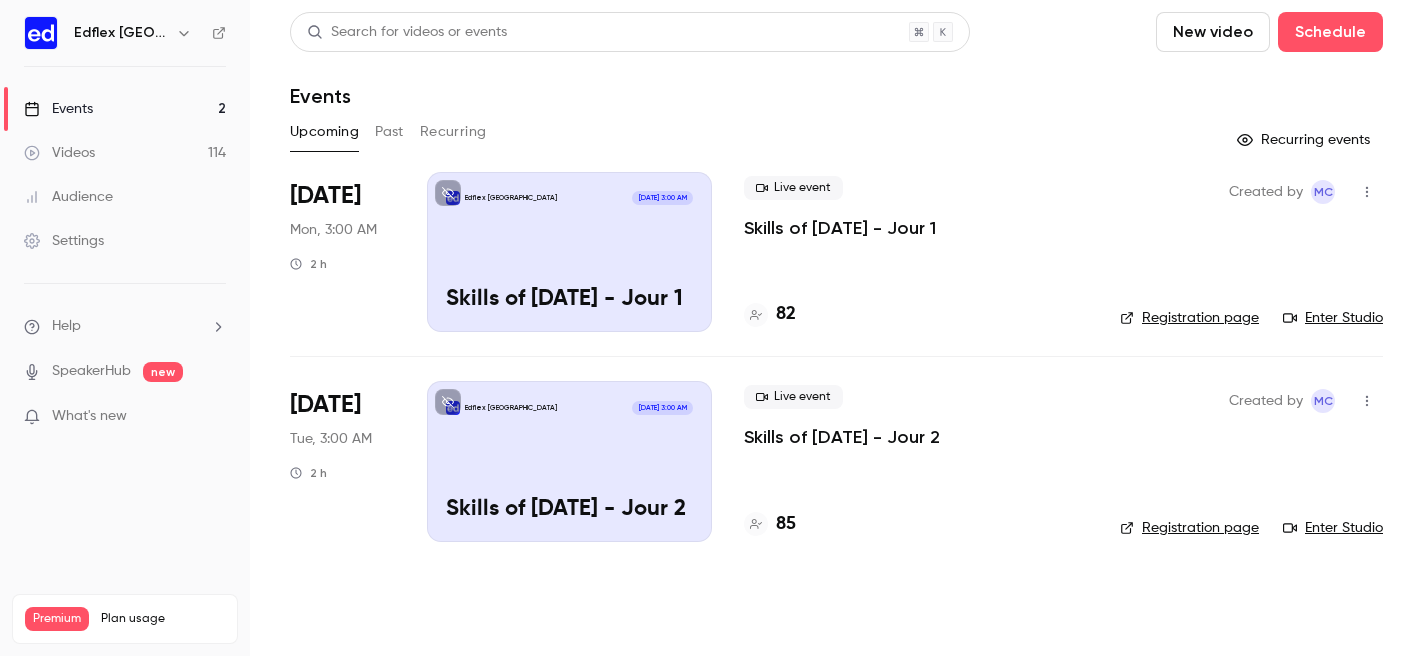 click on "Registration page" at bounding box center (1189, 318) 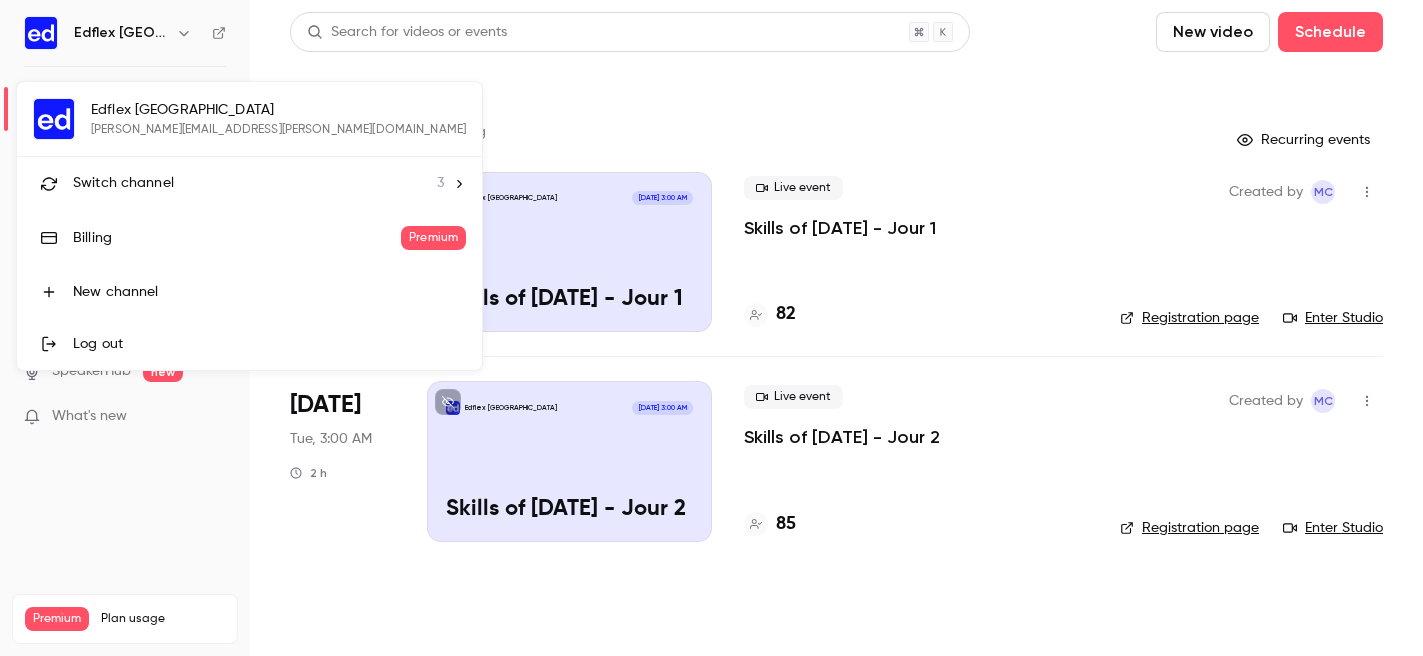 click on "Switch channel" at bounding box center (123, 183) 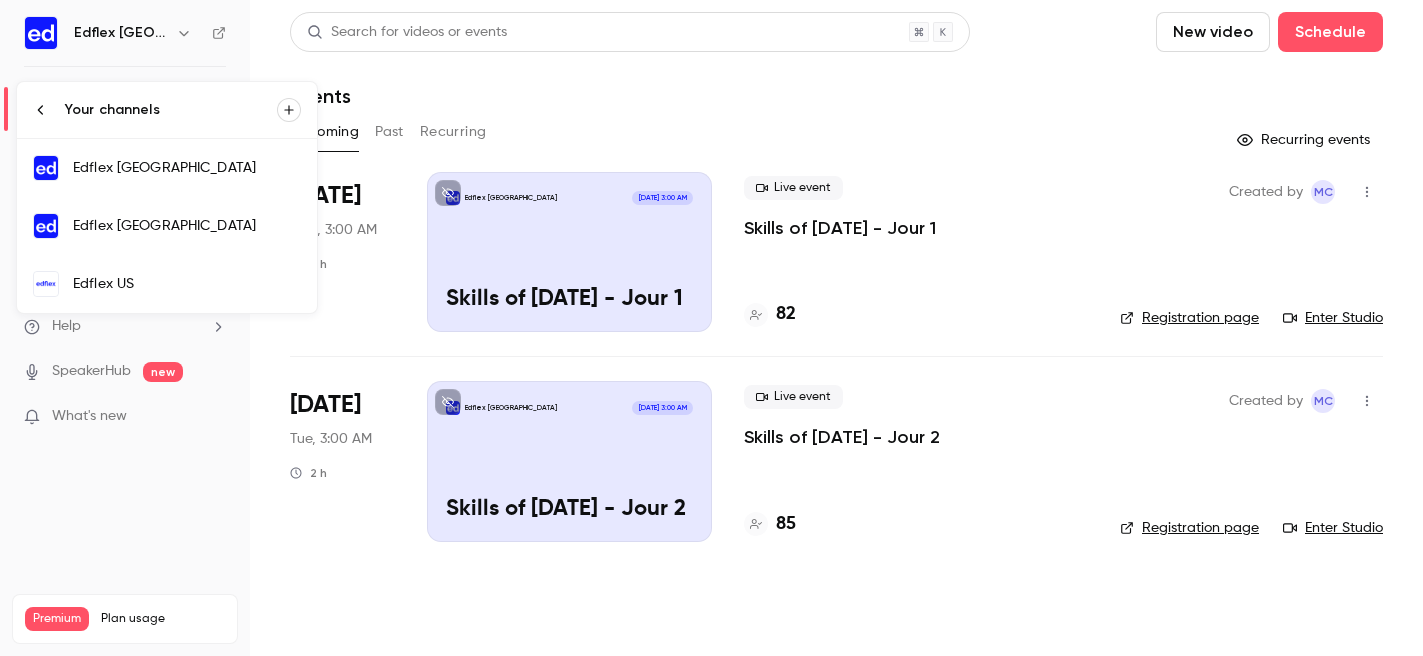 click on "Edflex [GEOGRAPHIC_DATA]" at bounding box center [187, 226] 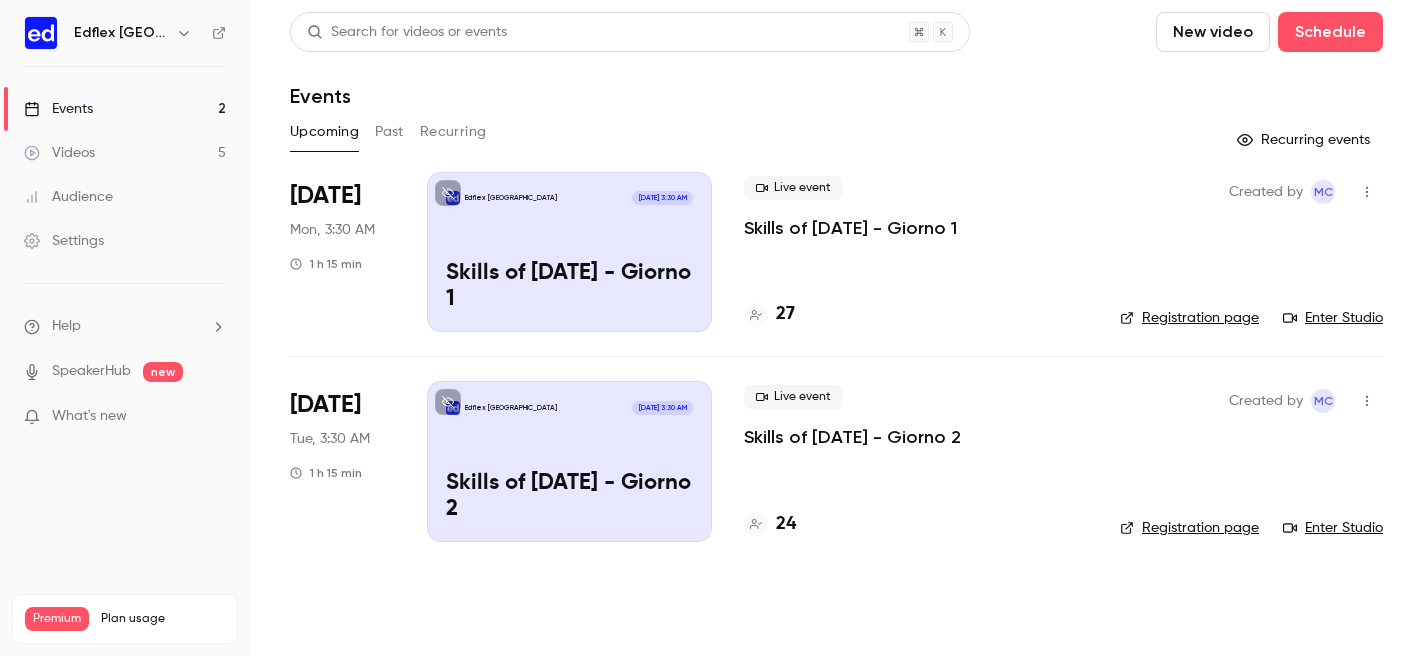 click on "Edflex [GEOGRAPHIC_DATA] [DATE] 3:30 AM Skills of [DATE] - Giorno 1" at bounding box center (569, 252) 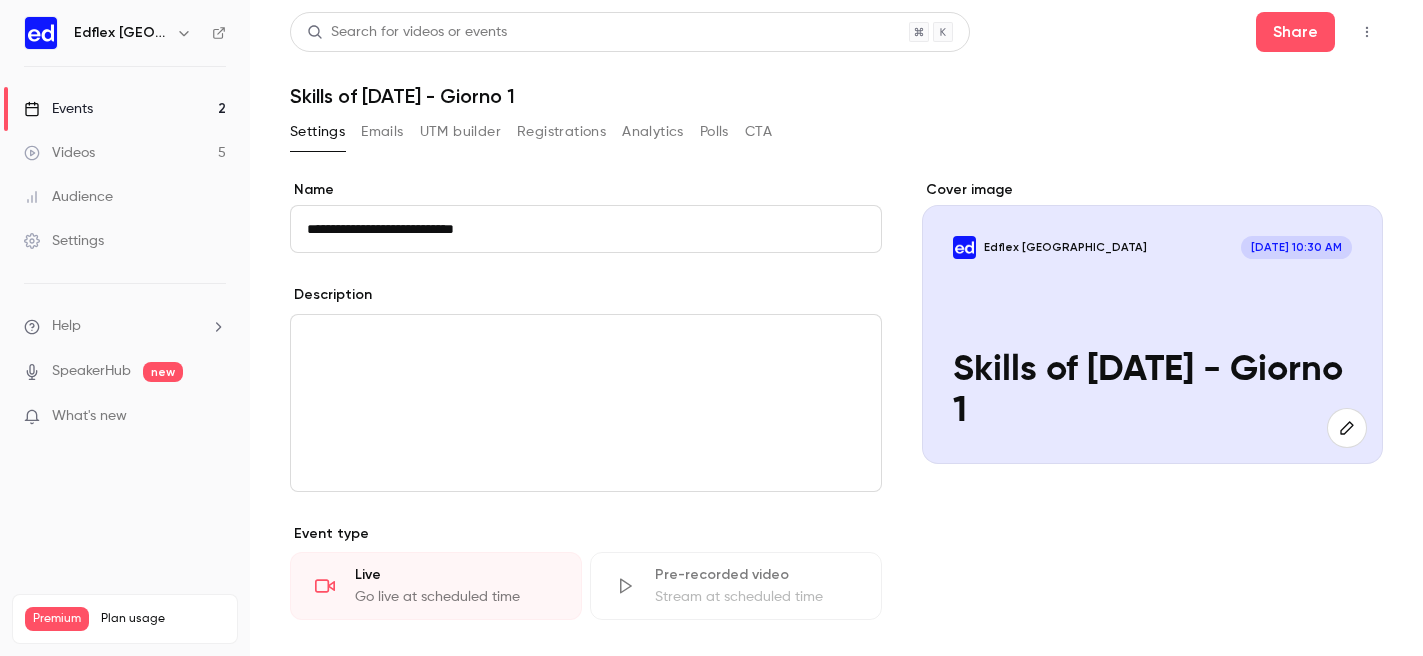click on "Edflex [GEOGRAPHIC_DATA]" at bounding box center [135, 33] 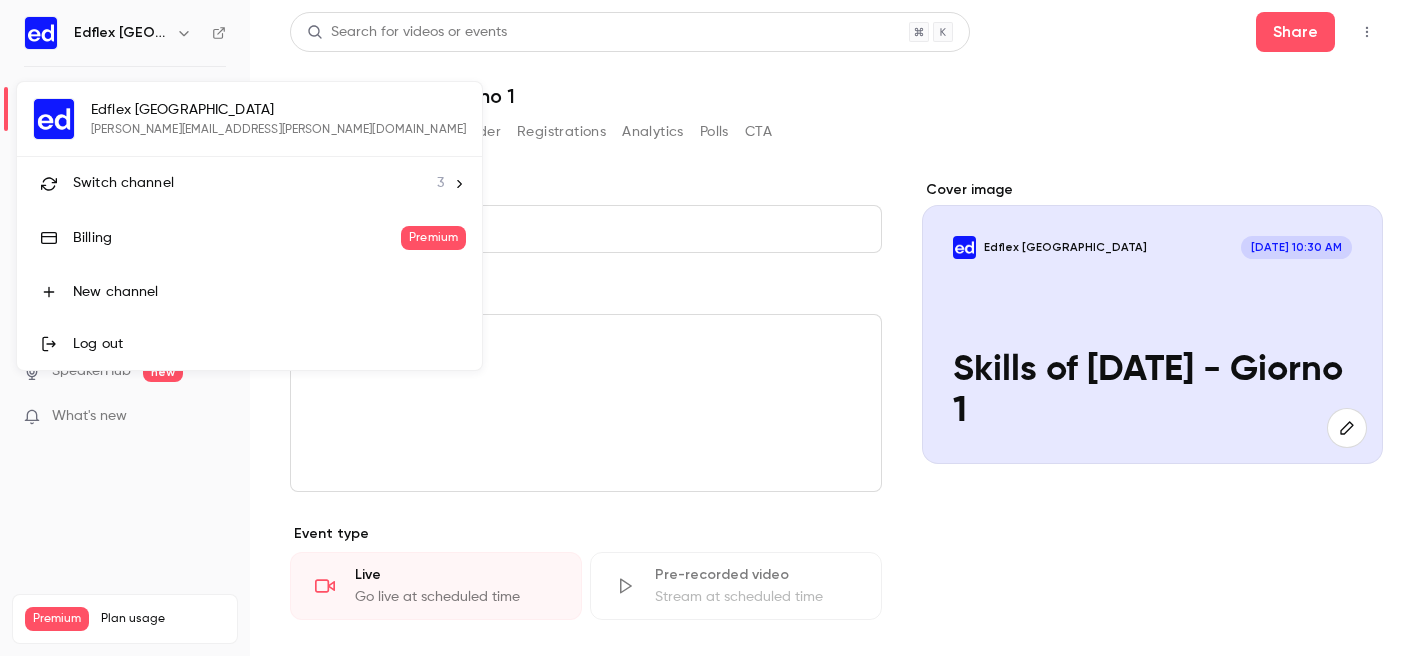 click on "Switch channel" at bounding box center [123, 183] 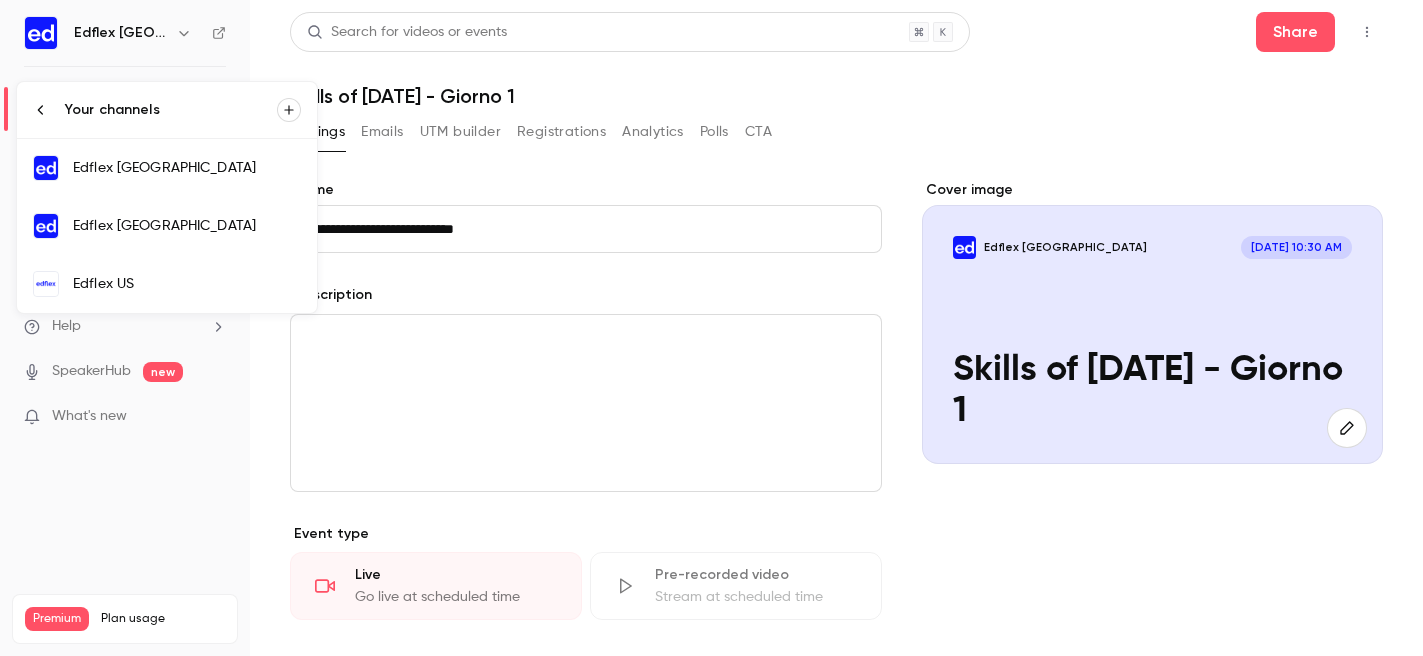 click on "Edflex US" at bounding box center (187, 284) 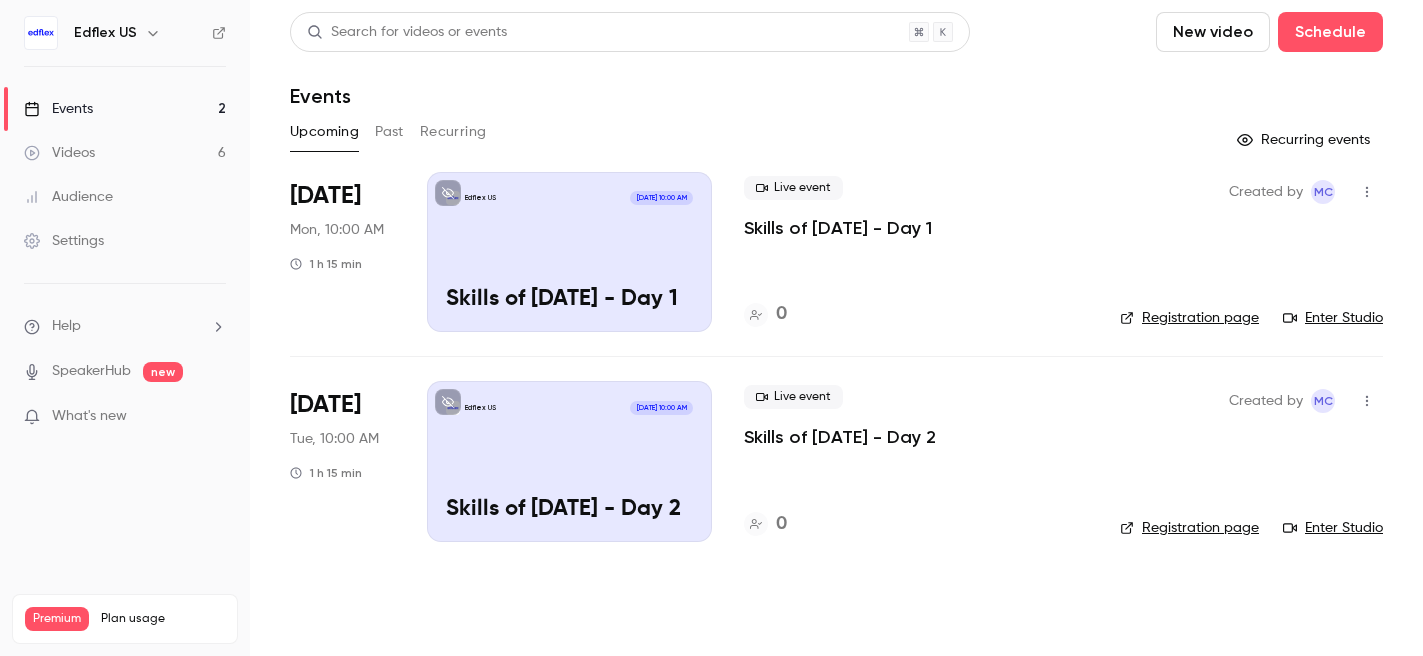 click on "Videos 6" at bounding box center [125, 153] 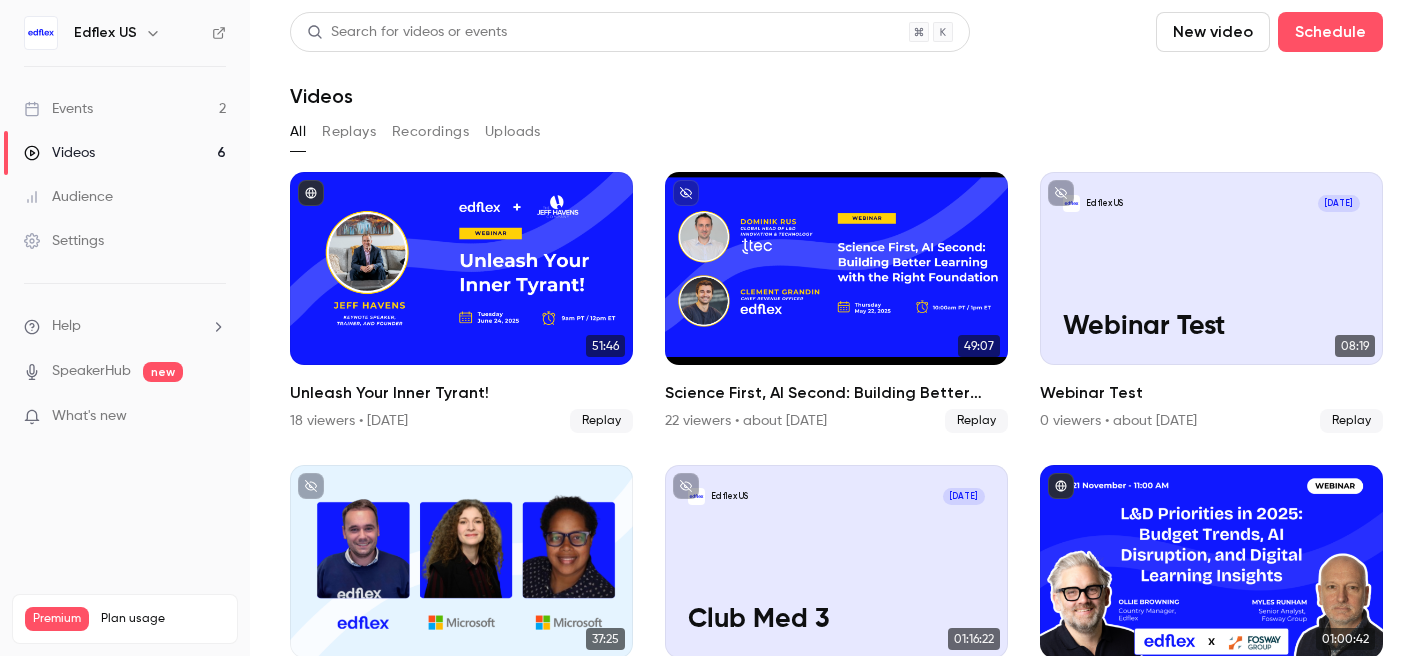 click on "Events 2" at bounding box center (125, 109) 